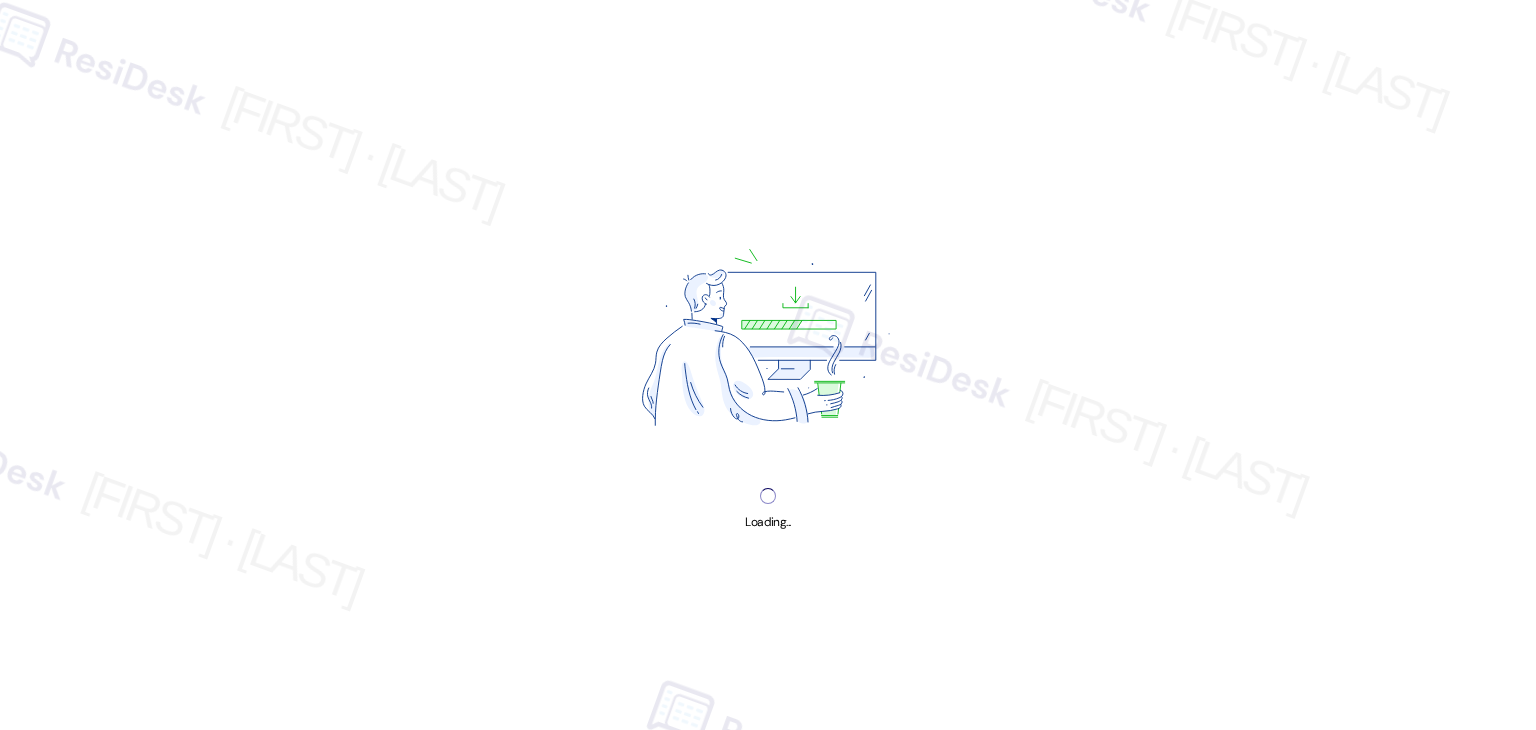 scroll, scrollTop: 0, scrollLeft: 0, axis: both 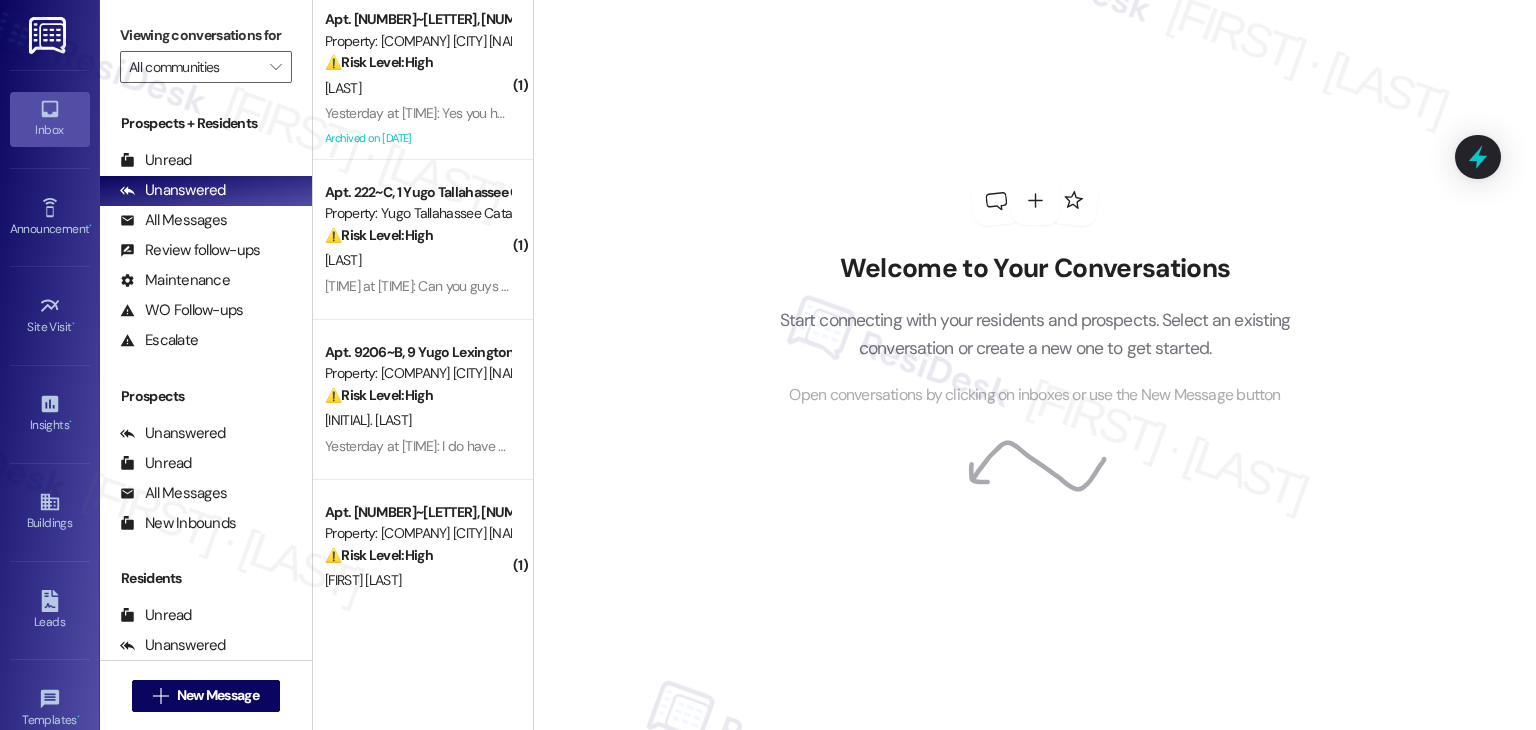 click on "Welcome to Your Conversations Start connecting with your residents and prospects. Select an existing conversation or create a new one to get started. Open conversations by clicking on inboxes or use the New Message button" at bounding box center (1034, 365) 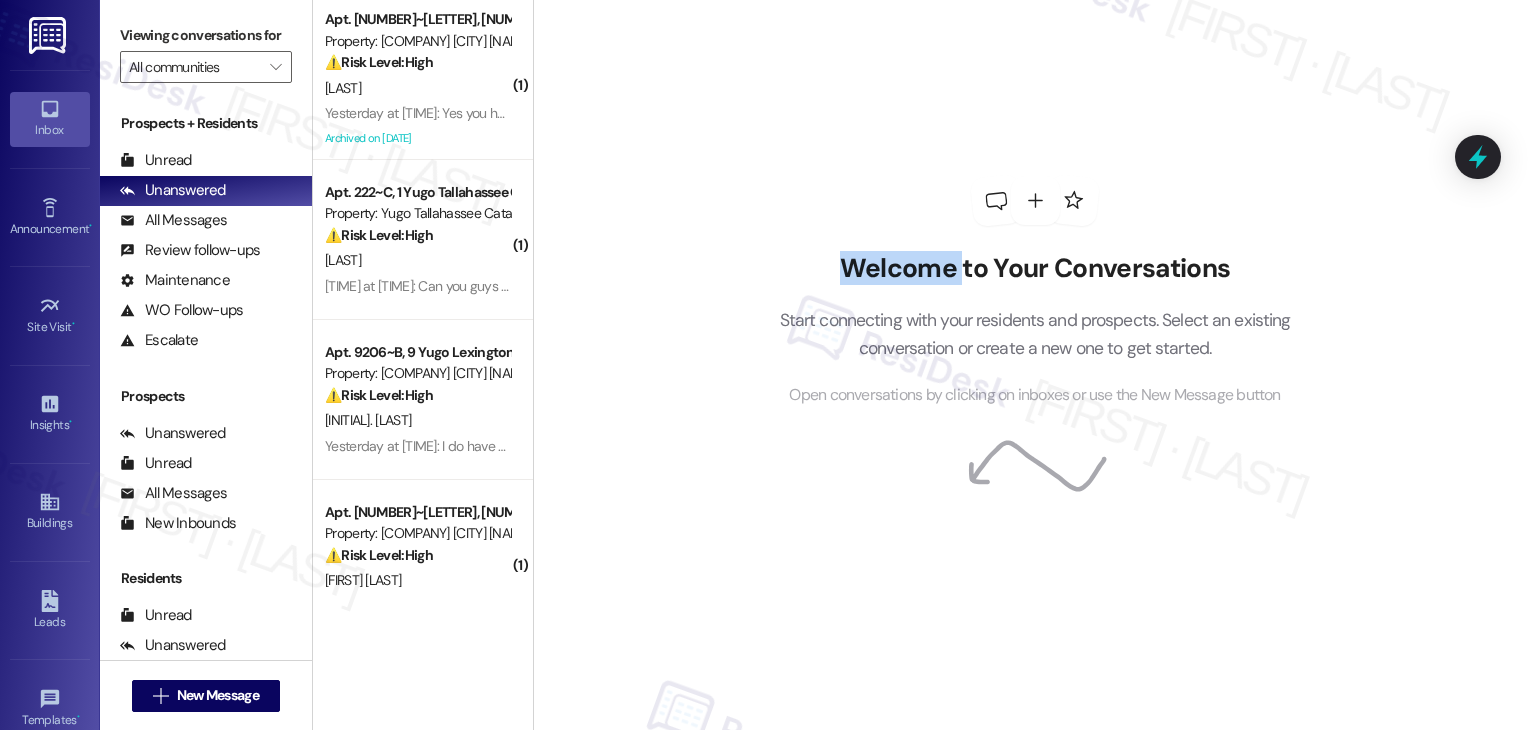 click on "Welcome to Your Conversations Start connecting with your residents and prospects. Select an existing conversation or create a new one to get started. Open conversations by clicking on inboxes or use the New Message button" at bounding box center (1034, 365) 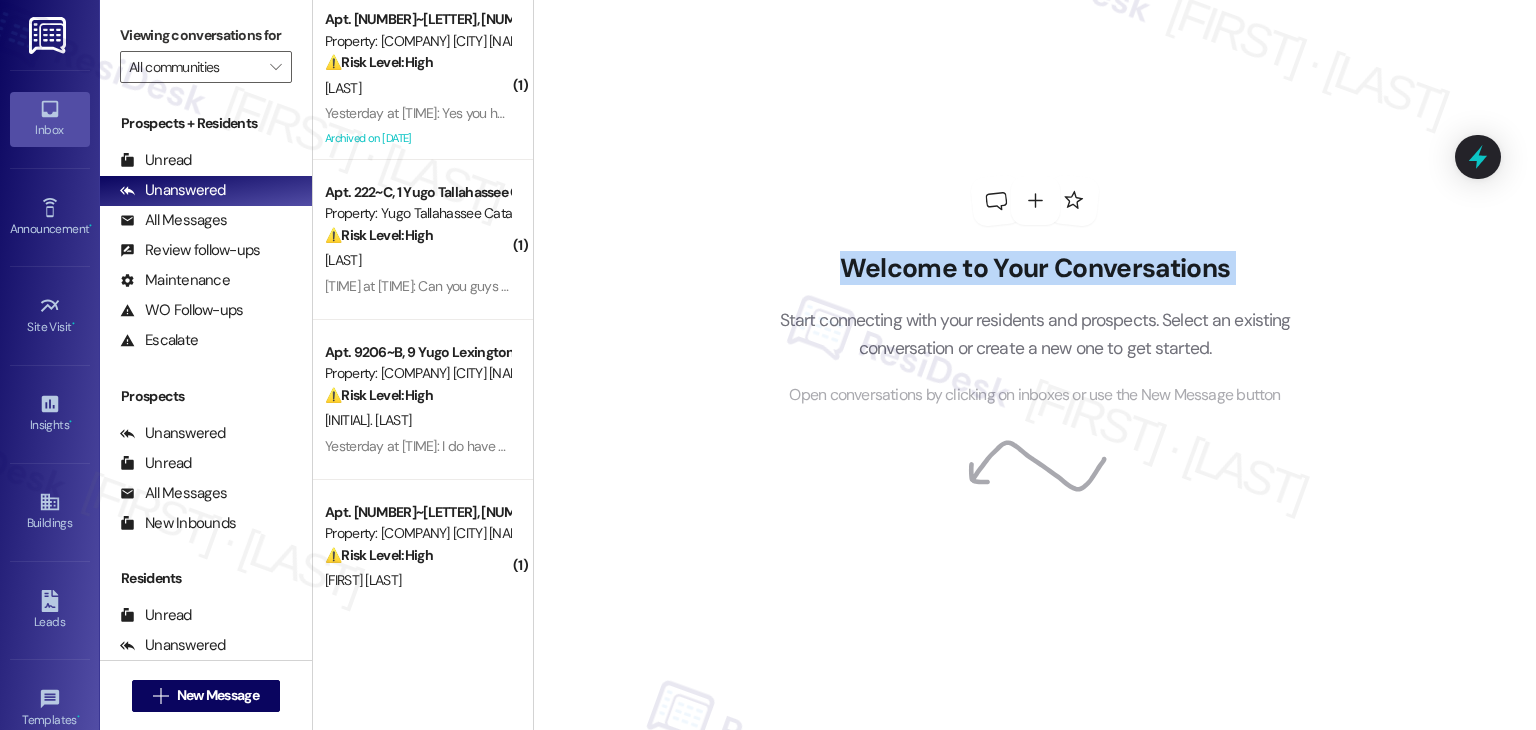 click on "Welcome to Your Conversations Start connecting with your residents and prospects. Select an existing conversation or create a new one to get started. Open conversations by clicking on inboxes or use the New Message button" at bounding box center (1034, 365) 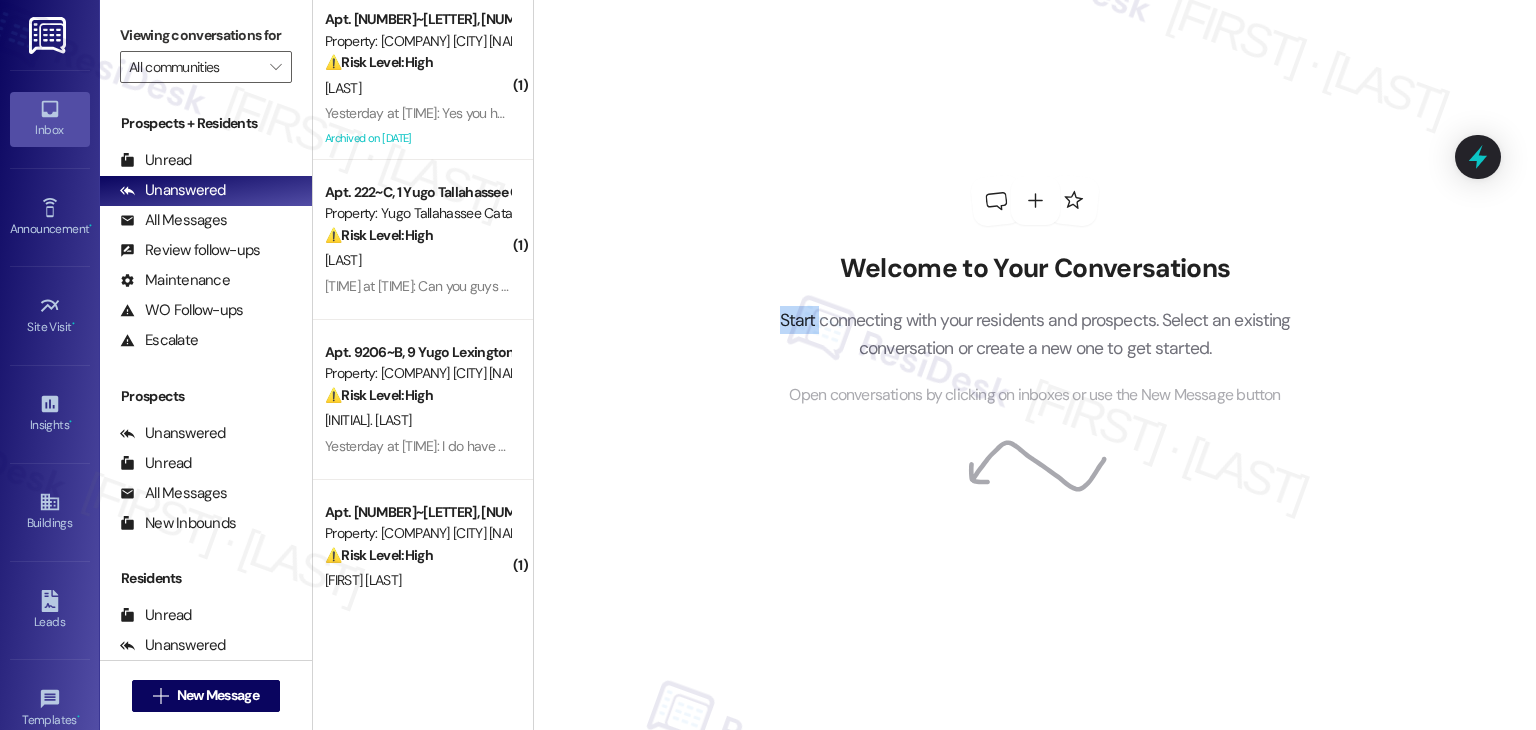 click on "Welcome to Your Conversations Start connecting with your residents and prospects. Select an existing conversation or create a new one to get started. Open conversations by clicking on inboxes or use the New Message button" at bounding box center (1034, 365) 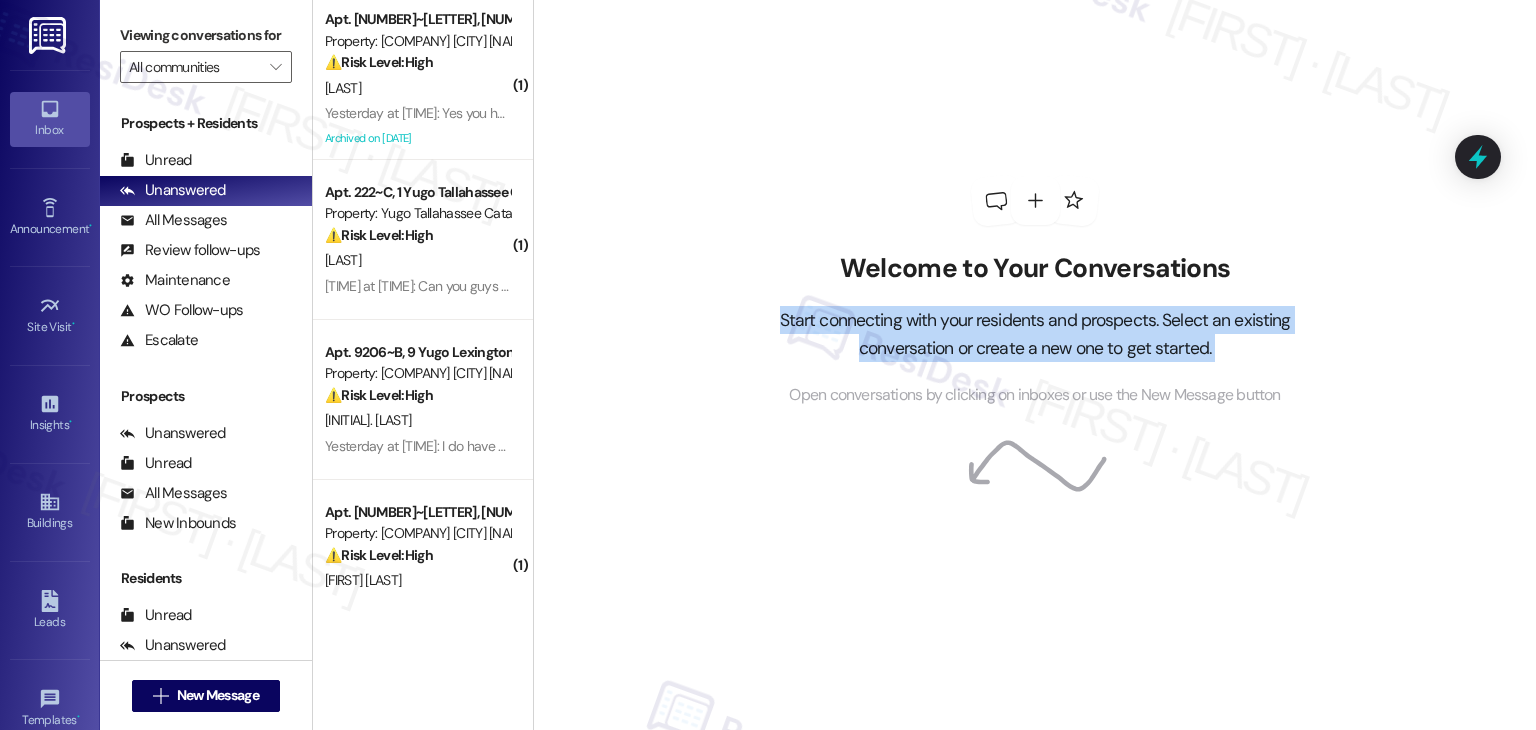 click on "Welcome to Your Conversations Start connecting with your residents and prospects. Select an existing conversation or create a new one to get started. Open conversations by clicking on inboxes or use the New Message button" at bounding box center (1034, 365) 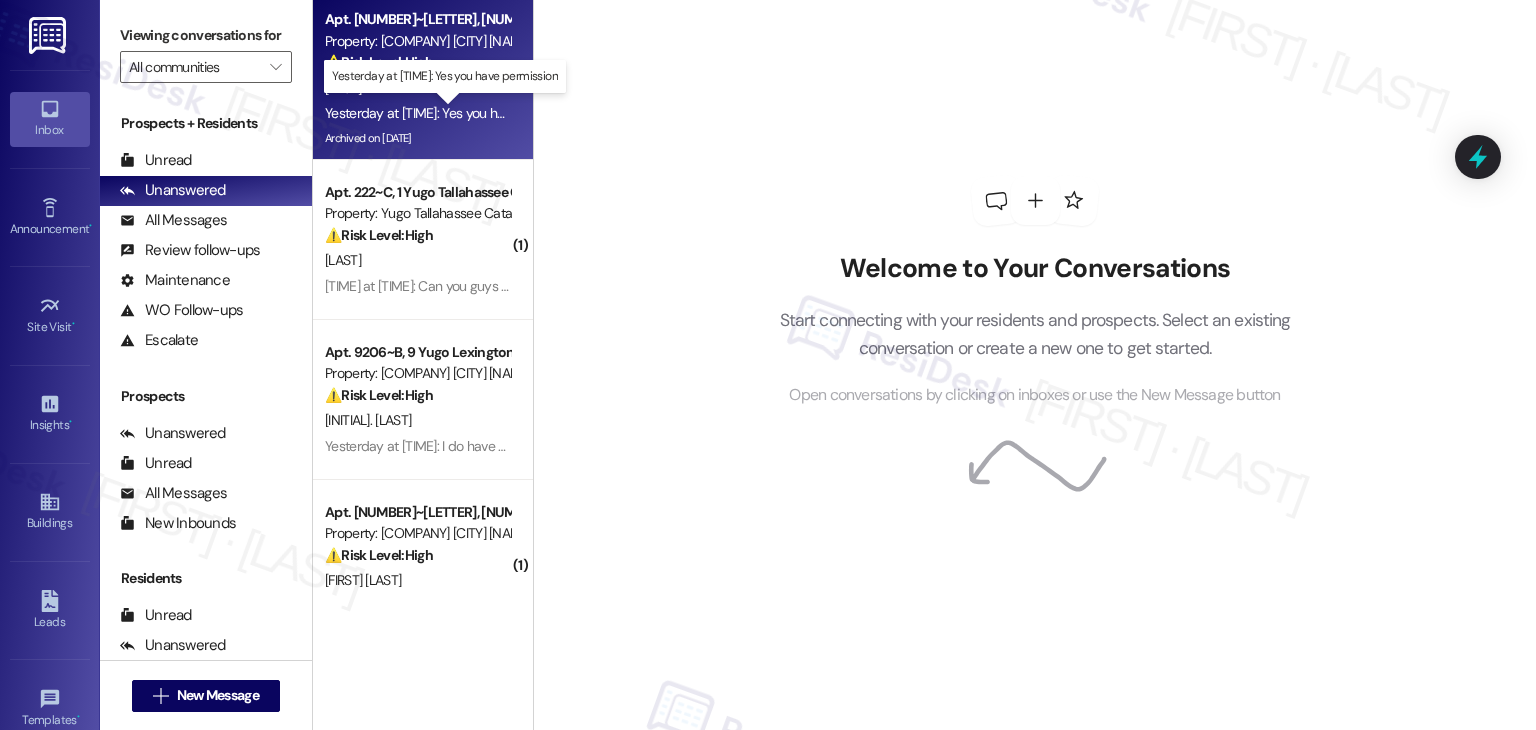 click on "Yesterday at [TIME]: Yes you have permission Yesterday at [TIME]: Yes you have permission" at bounding box center [454, 113] 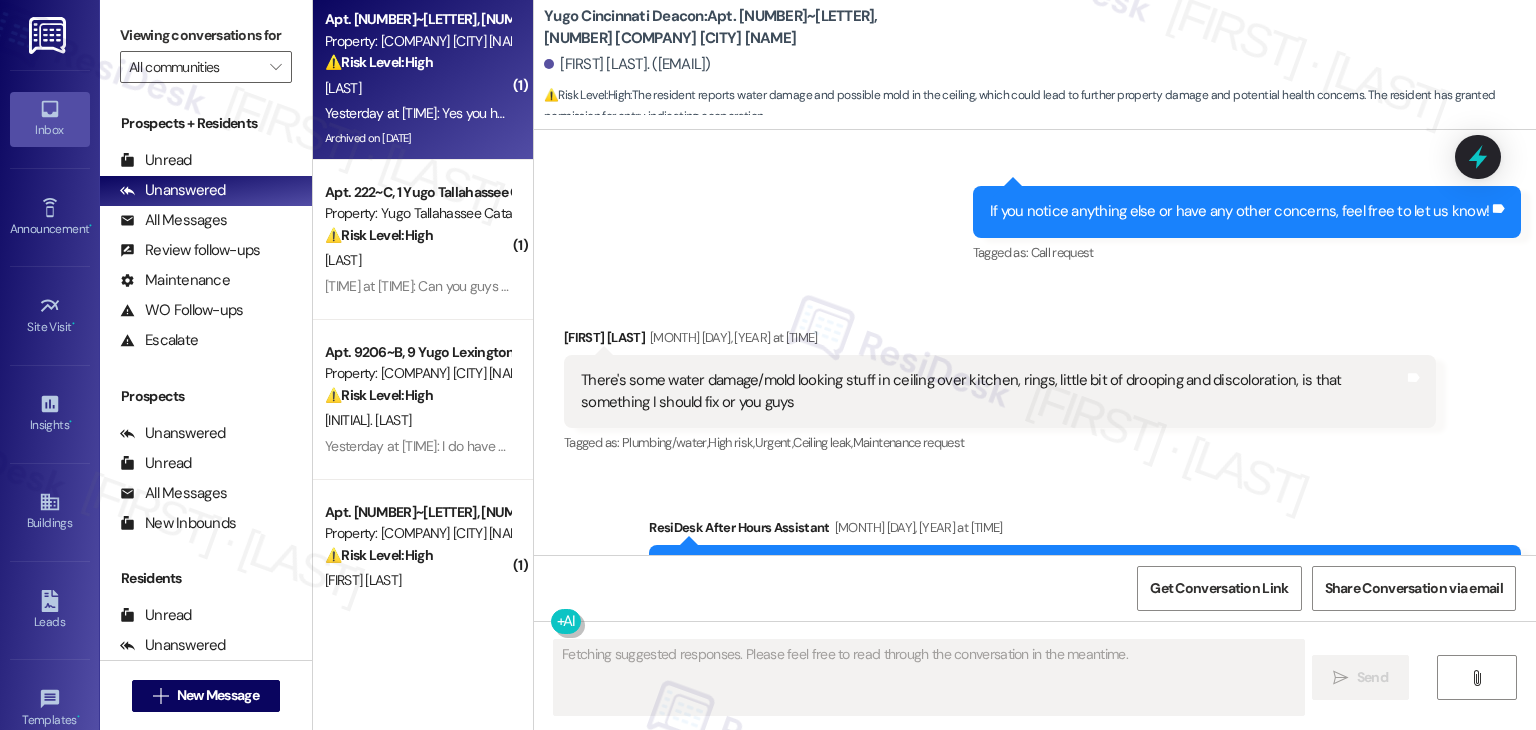 scroll, scrollTop: 14914, scrollLeft: 0, axis: vertical 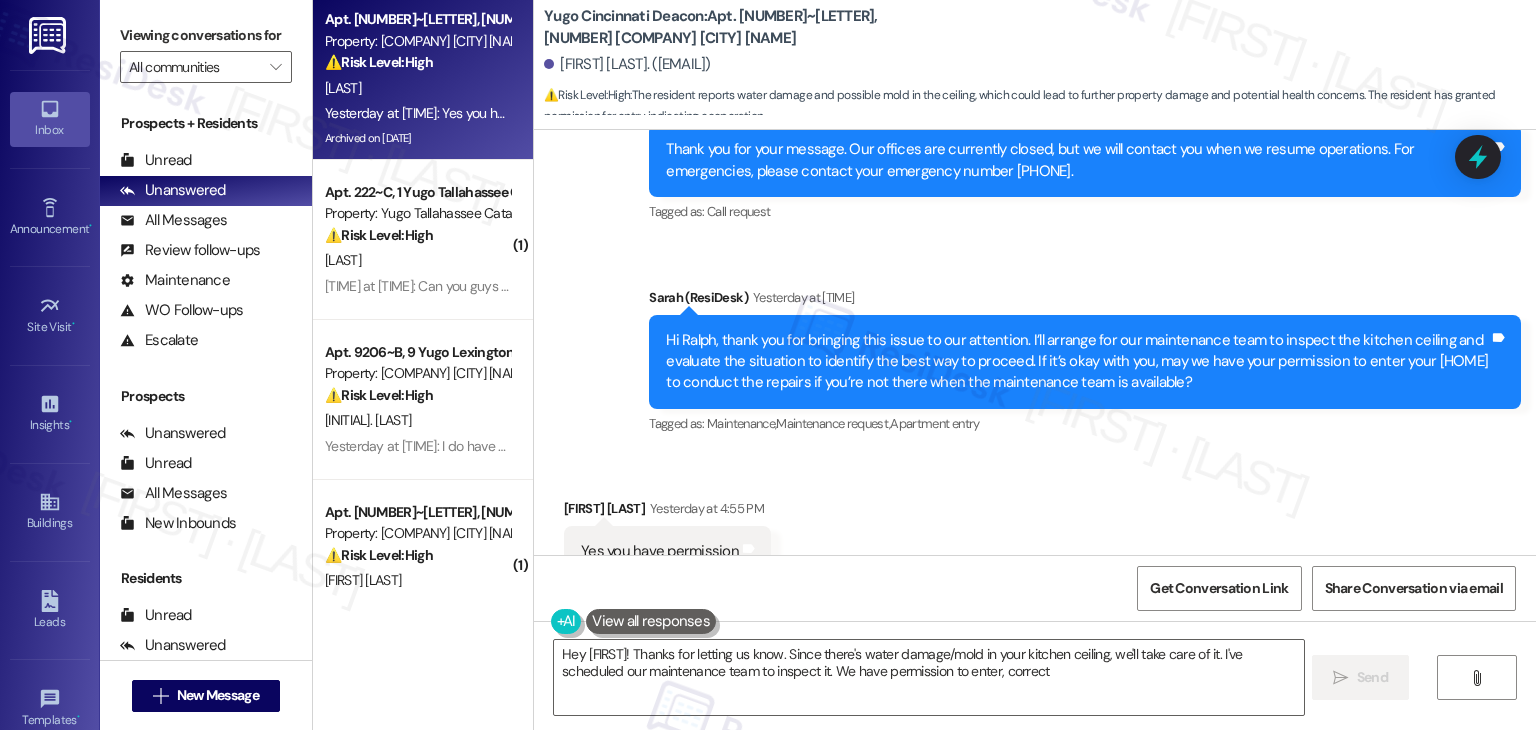 type on "Hey [FIRST]! Thanks for letting us know. Since there's water damage/mold in your kitchen ceiling, we'll take care of it. I've scheduled our maintenance team to inspect it. We have permission to enter, correct?" 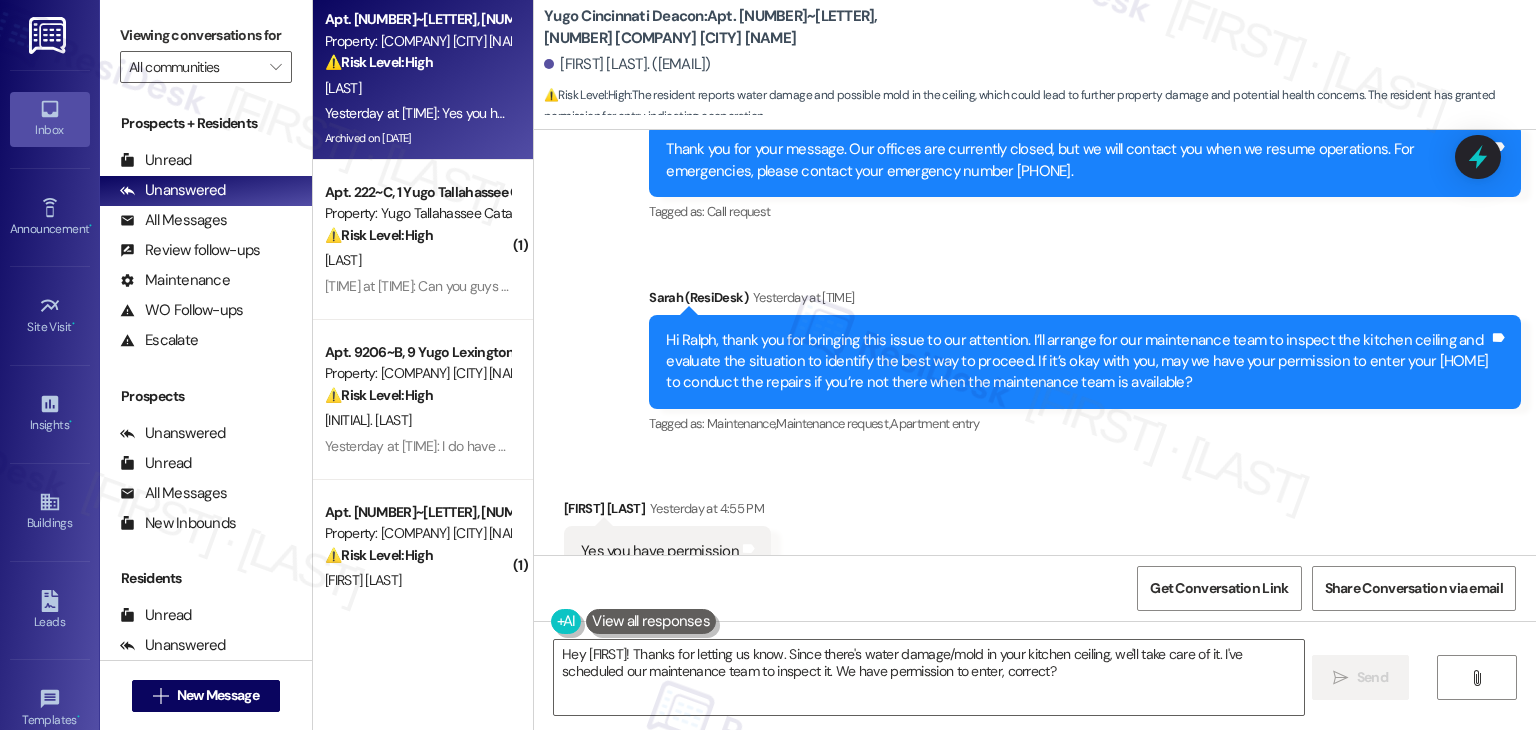 click on "Received via SMS [FIRST] [LAST] [TIME] Yes you have permission Tags and notes Tagged as: Positive response Click to highlight conversations about Positive response" at bounding box center (1035, 537) 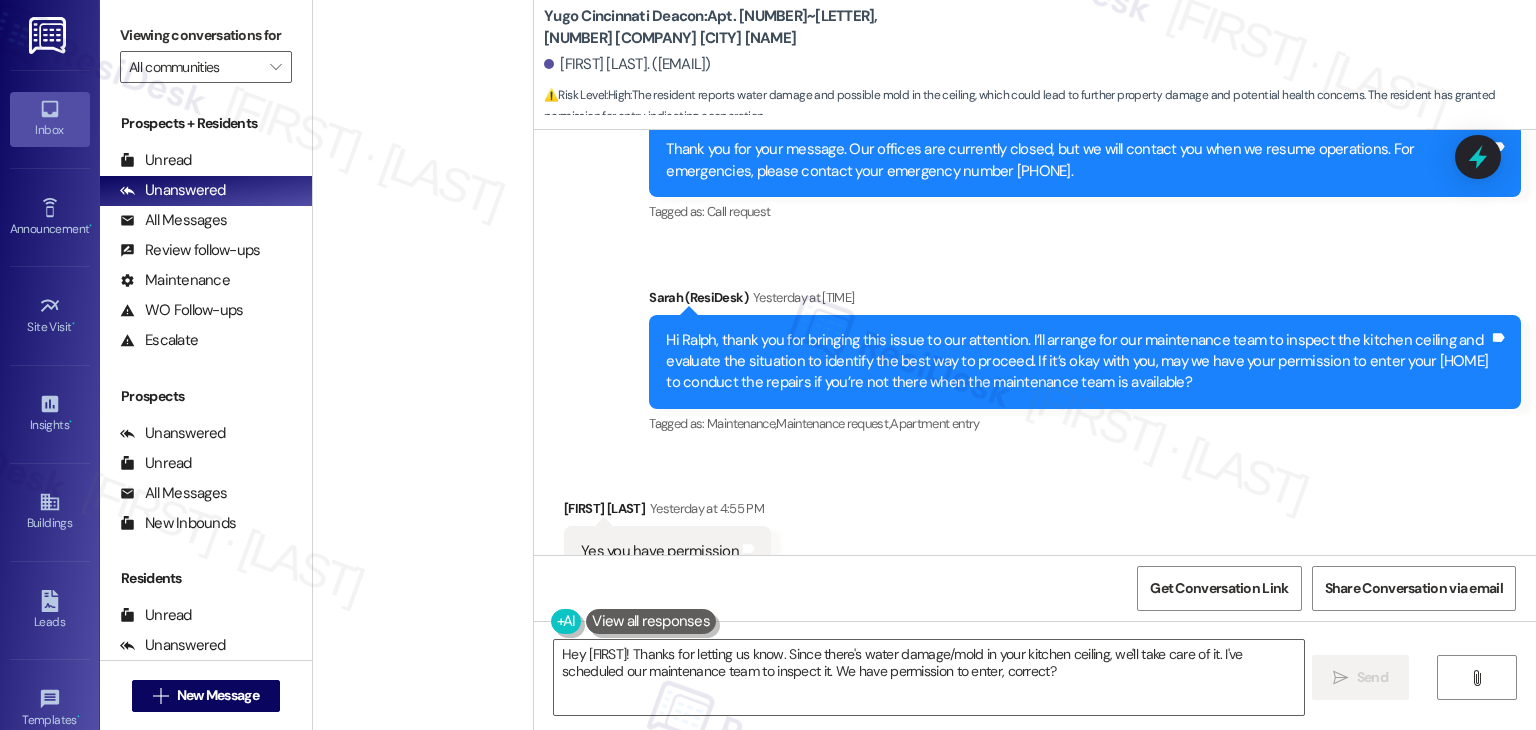 scroll, scrollTop: 7412, scrollLeft: 0, axis: vertical 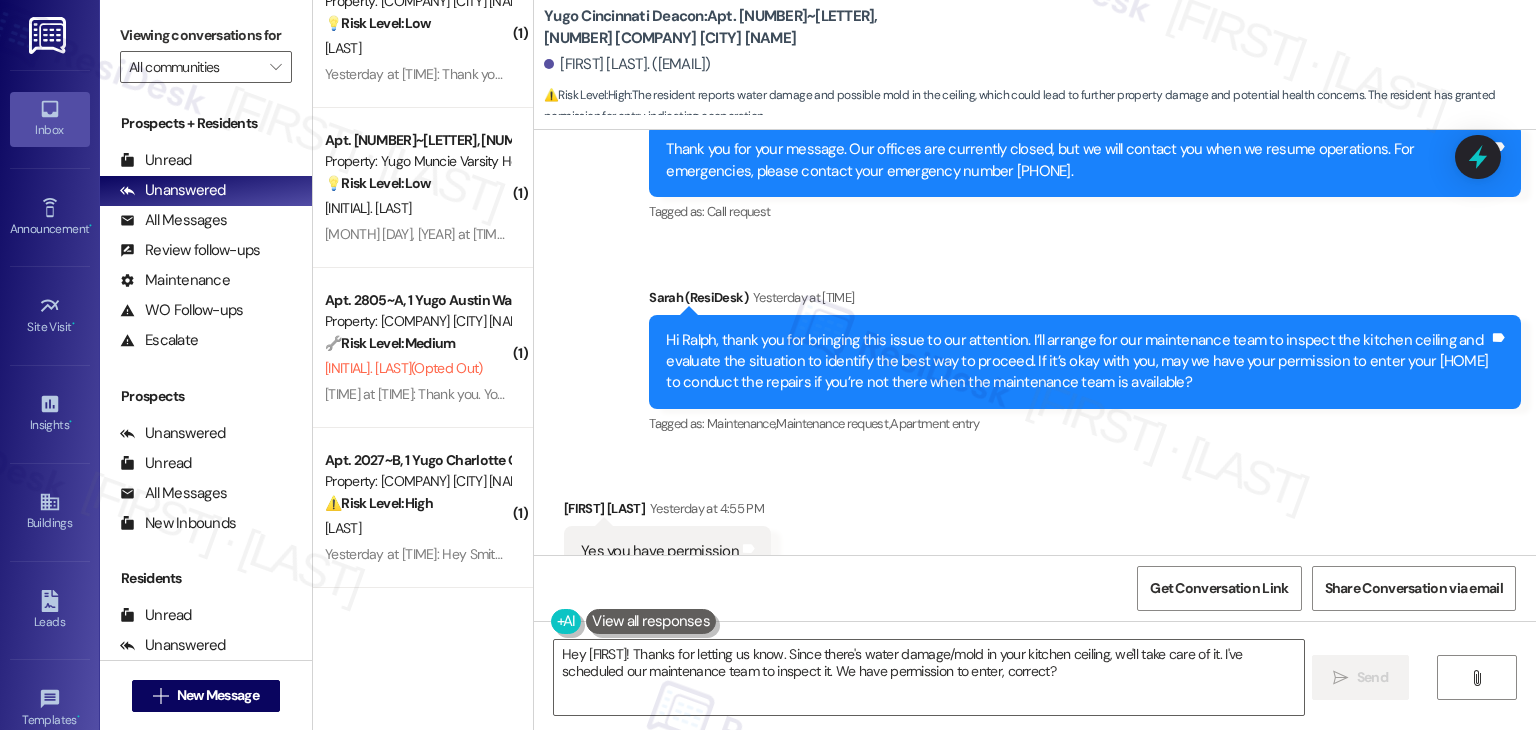 click on "( 1 ) Apt. 221~A, 7 Yugo Muncie Varsity House Property: Yugo Muncie Varsity House 💡  Risk Level:  Low The resident is asking a question about the fast pass, which is likely related to amenity bookings or community perks. This is a non-essential request. [NAME] [DATE] at [TIME]: Thank you for your message. Our offices are currently closed, but we will contact you when we resume operations. For emergencies, please contact your emergency number [PHONE] Ext 3. [DATE] at [TIME]: Thank you for your message. Our offices are currently closed, but we will contact you when we resume operations. For emergencies, please contact your emergency number [PHONE] Ext 3. ( 1 ) Apt. 304~A, 2 Yugo Starkville Campus Common Property: Yugo Starkville Campus Common ⚠️  Risk Level:  High [NAME] [DATE] at [TIME]: Thank you for your message. Our offices are currently closed, but we will contact you when we resume operations. For emergencies, please contact your emergency number [PHONE]. ( 1 ) Low" at bounding box center (423, 365) 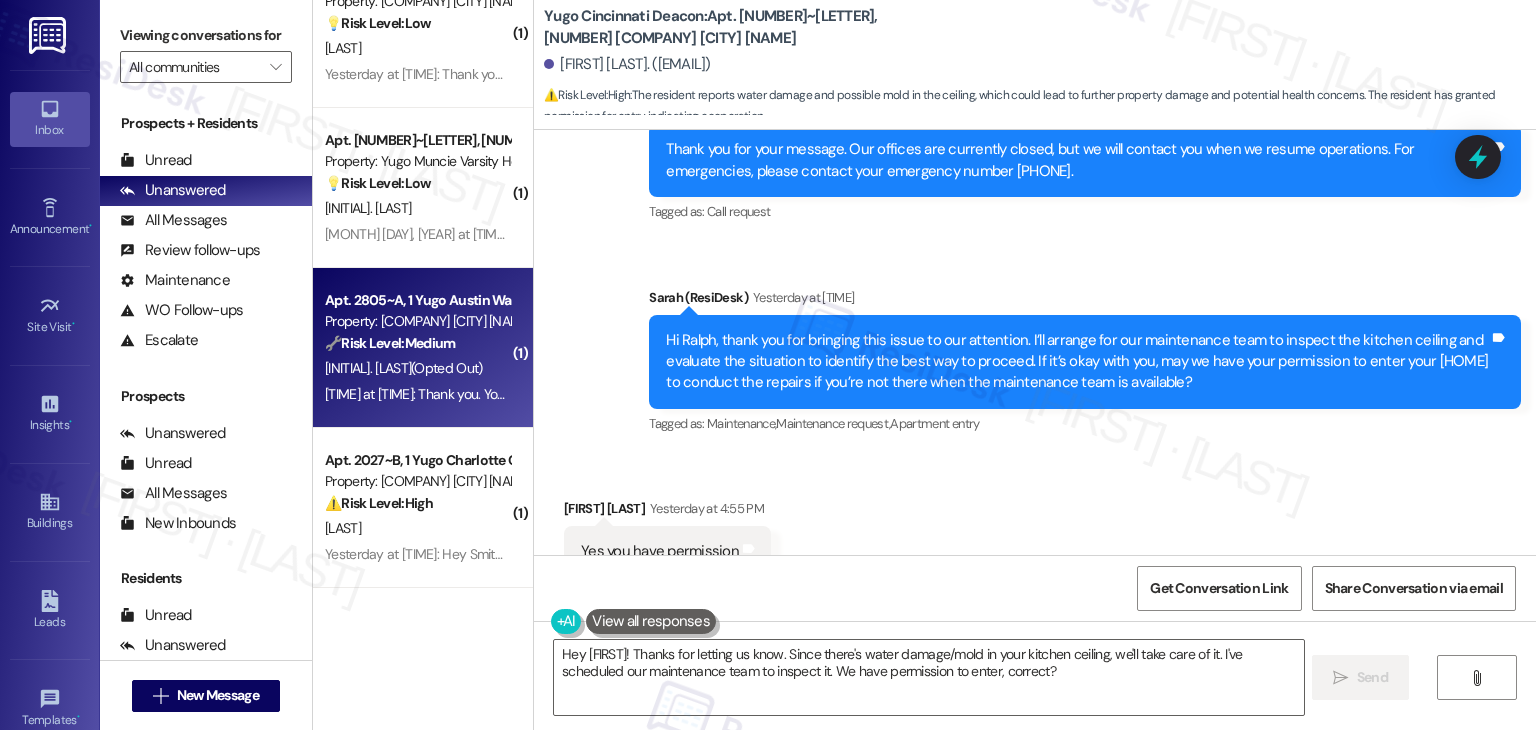 click on "[MONTH] [DAY], [YEAR] at [TIME]: Thank you. You will no longer receive texts from this thread. Please reply with 'UNSTOP' (all capital letters) or let your building know if you want to opt back in [MONTH] [DAY], [YEAR] at [TIME]: Thank you. You will no longer receive texts from this thread. Please reply with 'UNSTOP' (all capital letters) or let your building know if you want to opt back in" at bounding box center [417, 394] 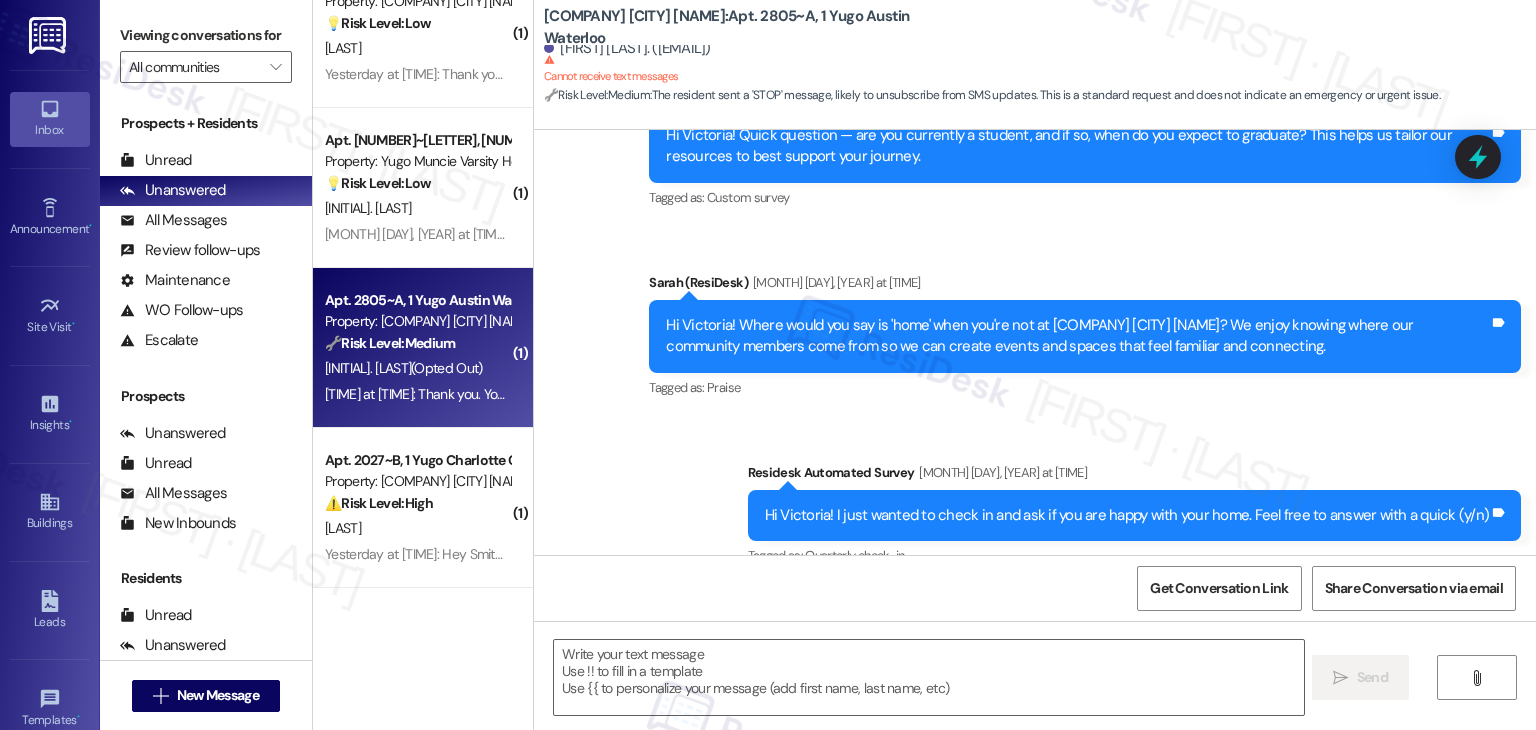 type on "Fetching suggested responses. Please feel free to read through the conversation in the meantime." 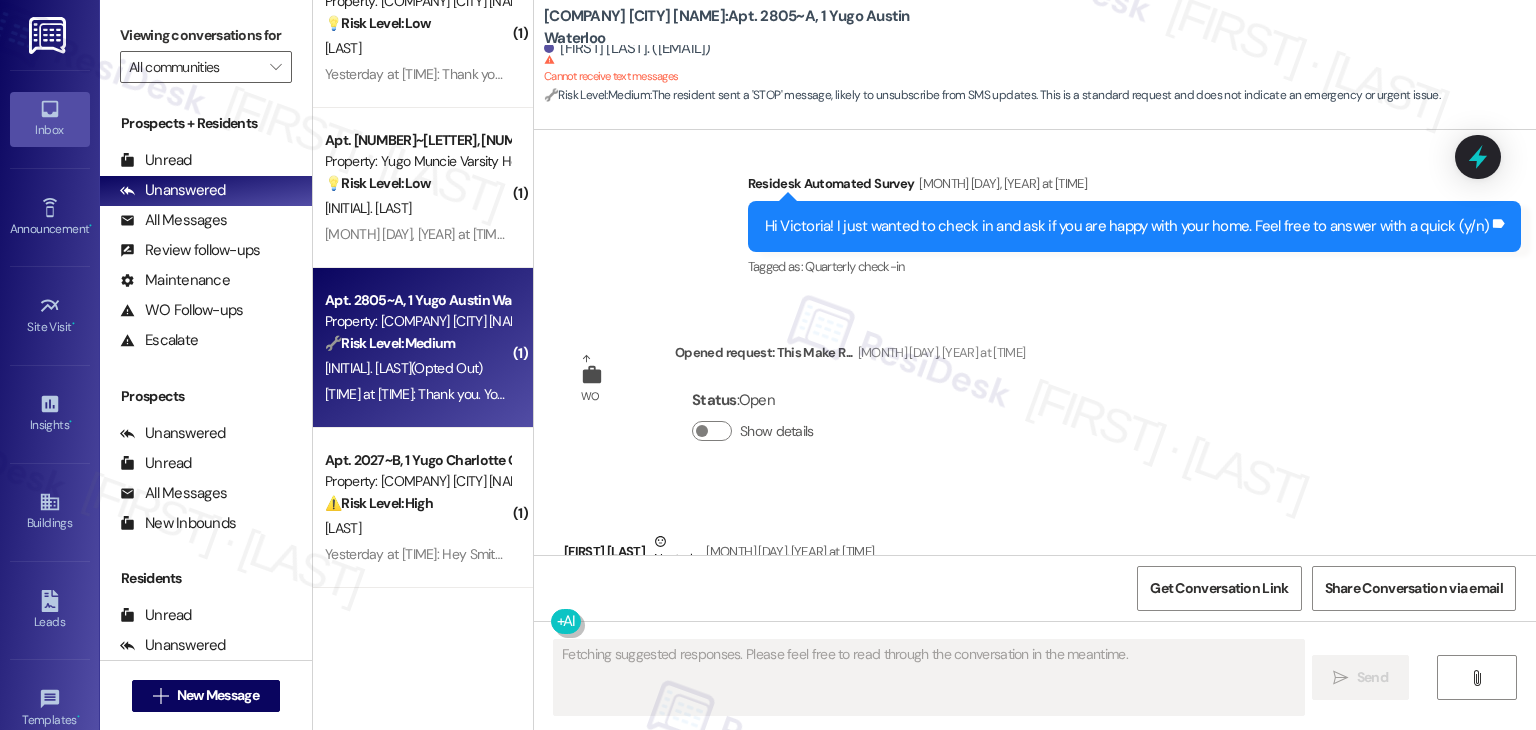scroll, scrollTop: 740, scrollLeft: 0, axis: vertical 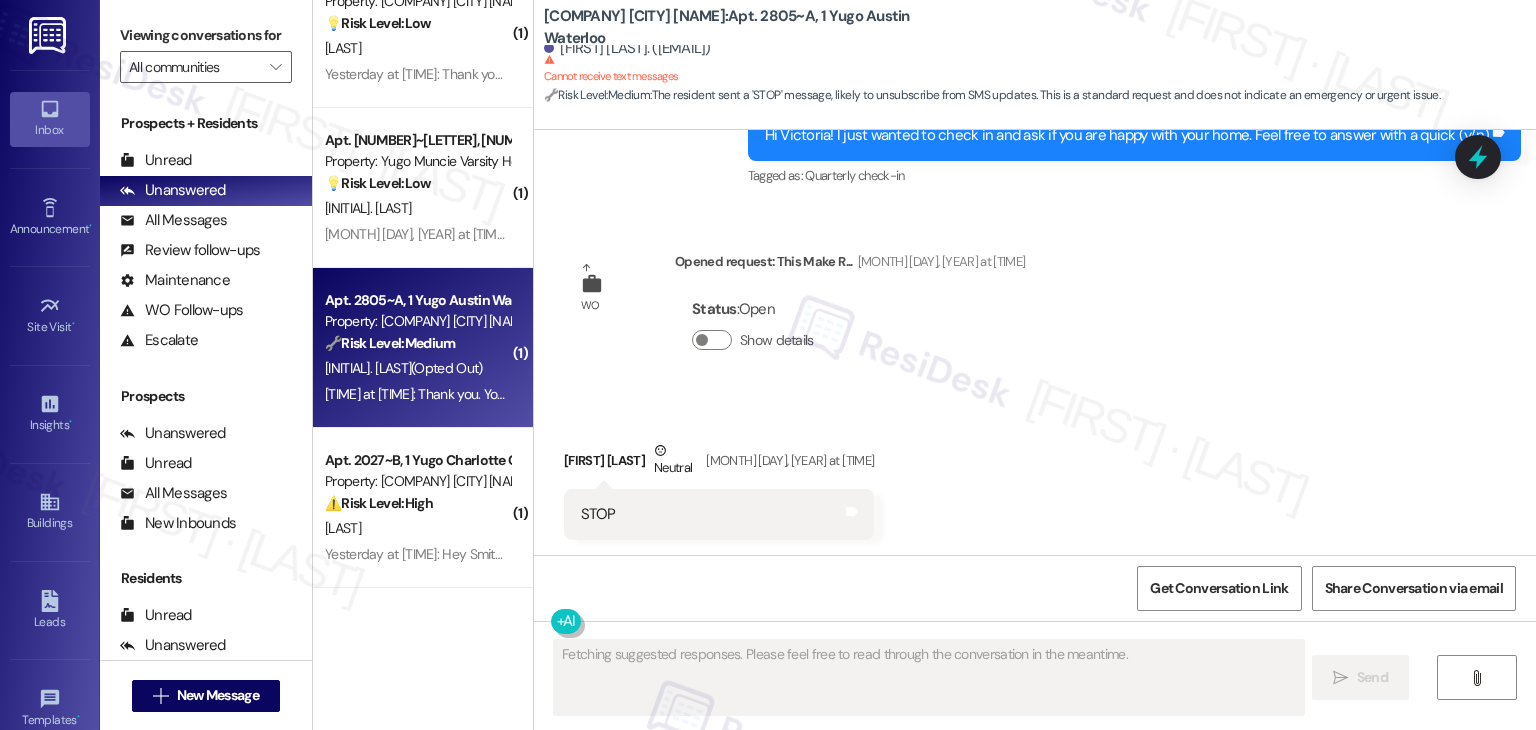 type 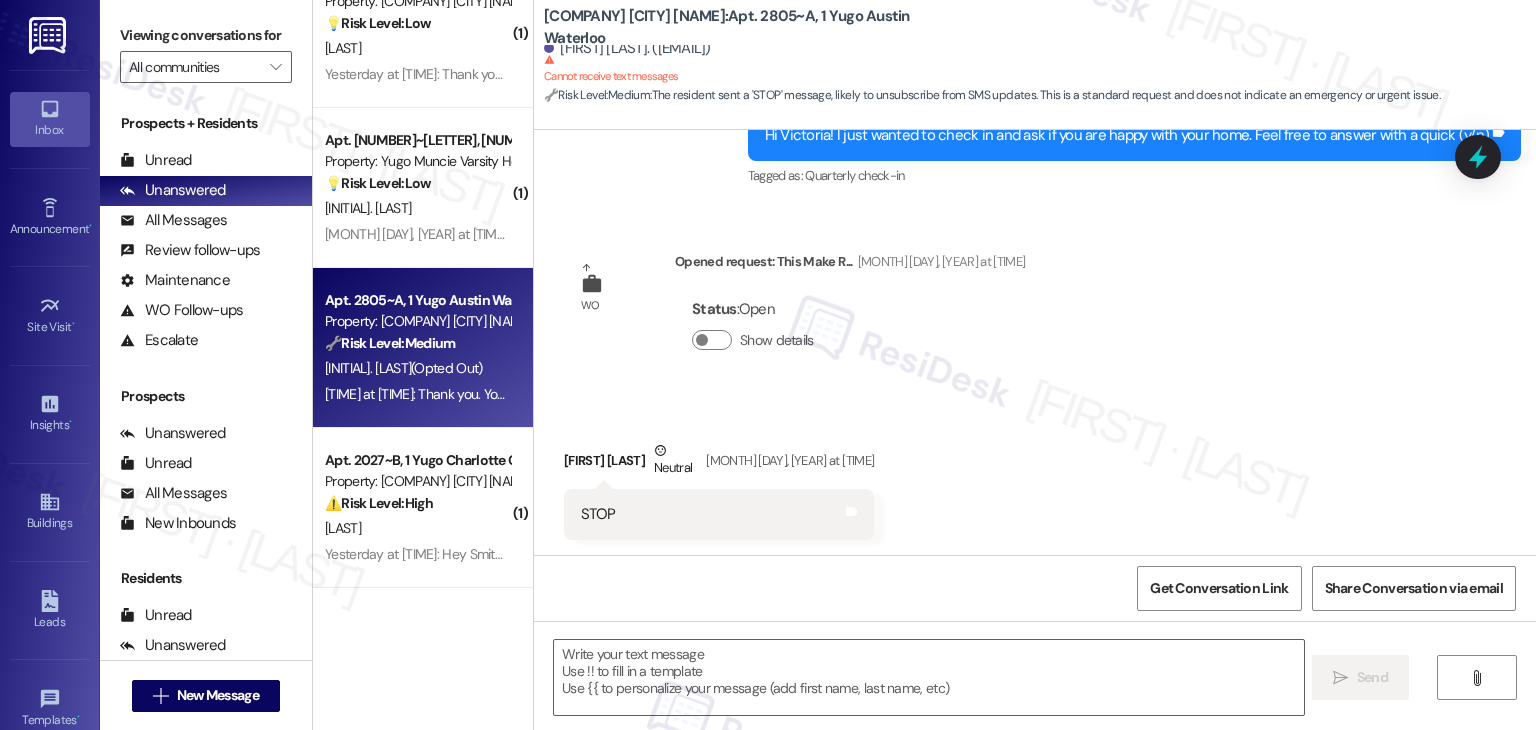 click on "Received via SMS [FIRST] [LAST]   Neutral [DATE] at [TIME] STOP  Tags and notes" at bounding box center [1035, 475] 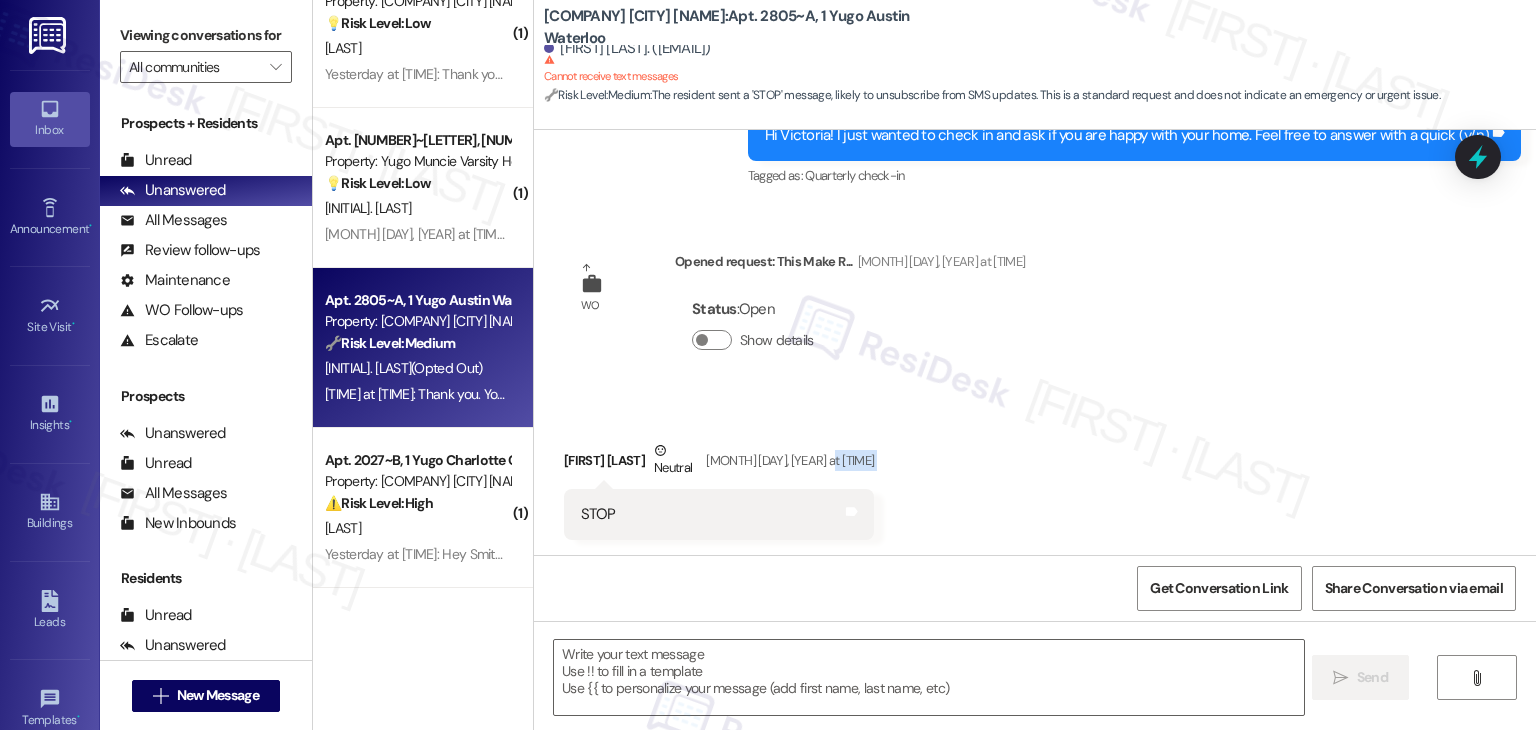 click on "Received via SMS [FIRST] [LAST]   Neutral [DATE] at [TIME] STOP  Tags and notes" at bounding box center (1035, 475) 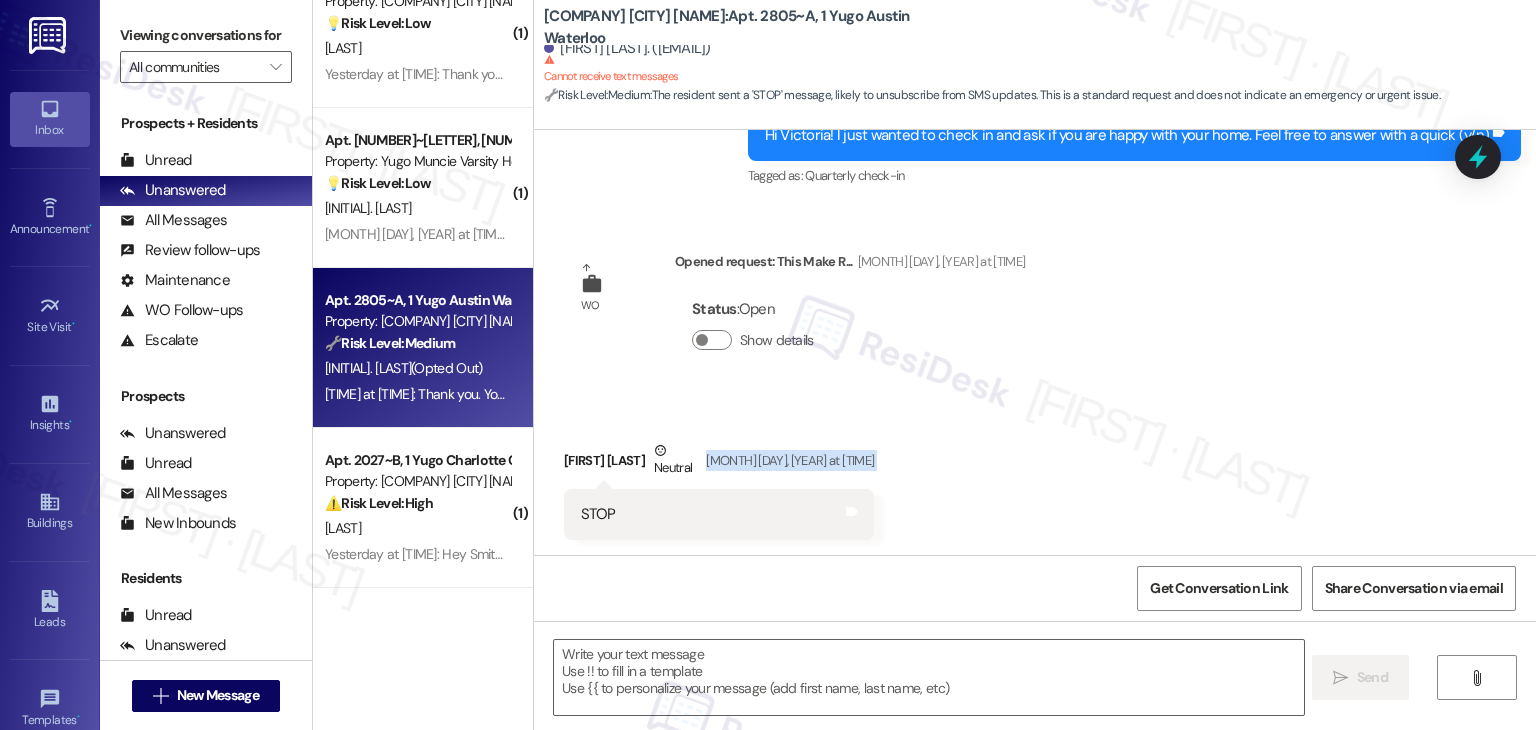 click on "Received via SMS [FIRST] [LAST]   Neutral [DATE] at [TIME] STOP  Tags and notes" at bounding box center (1035, 475) 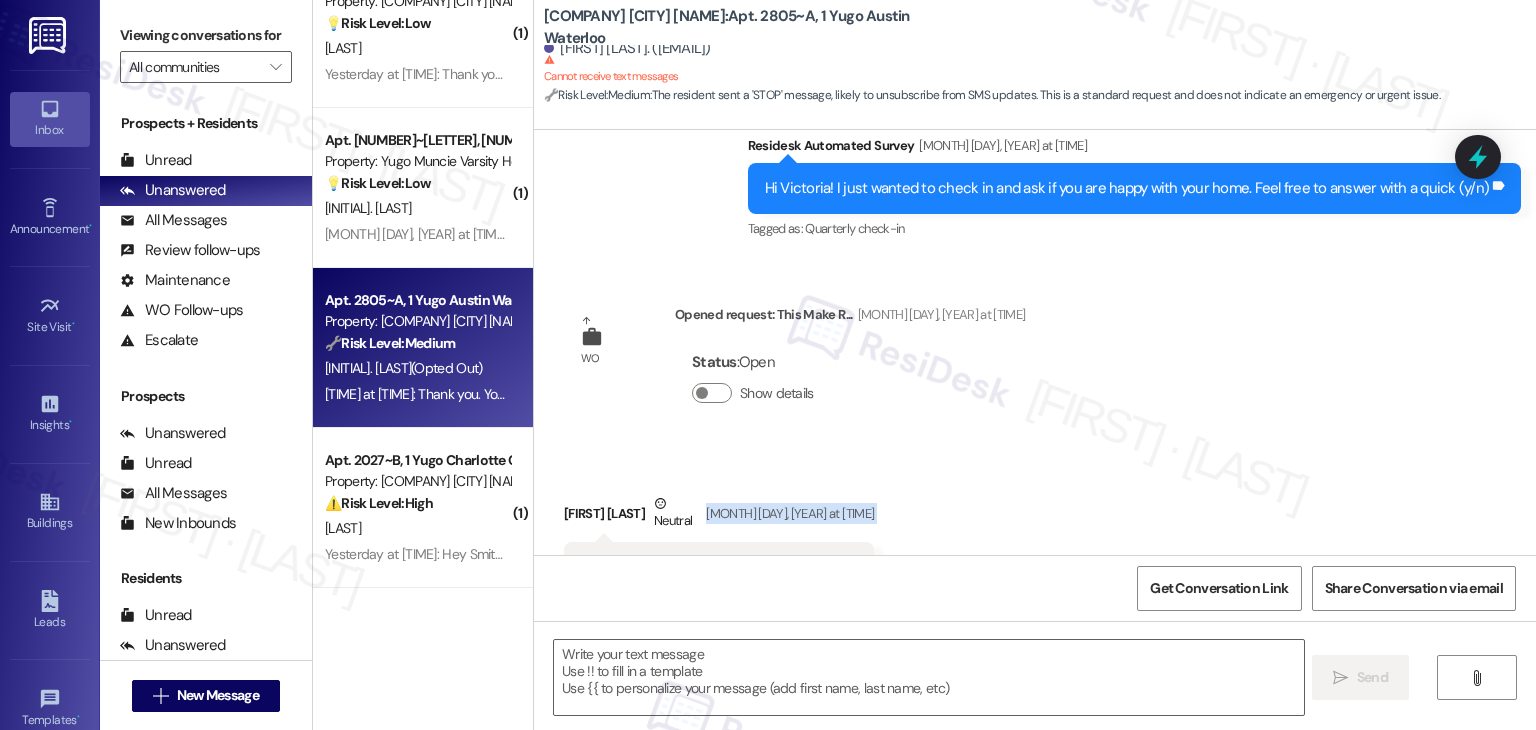 scroll, scrollTop: 640, scrollLeft: 0, axis: vertical 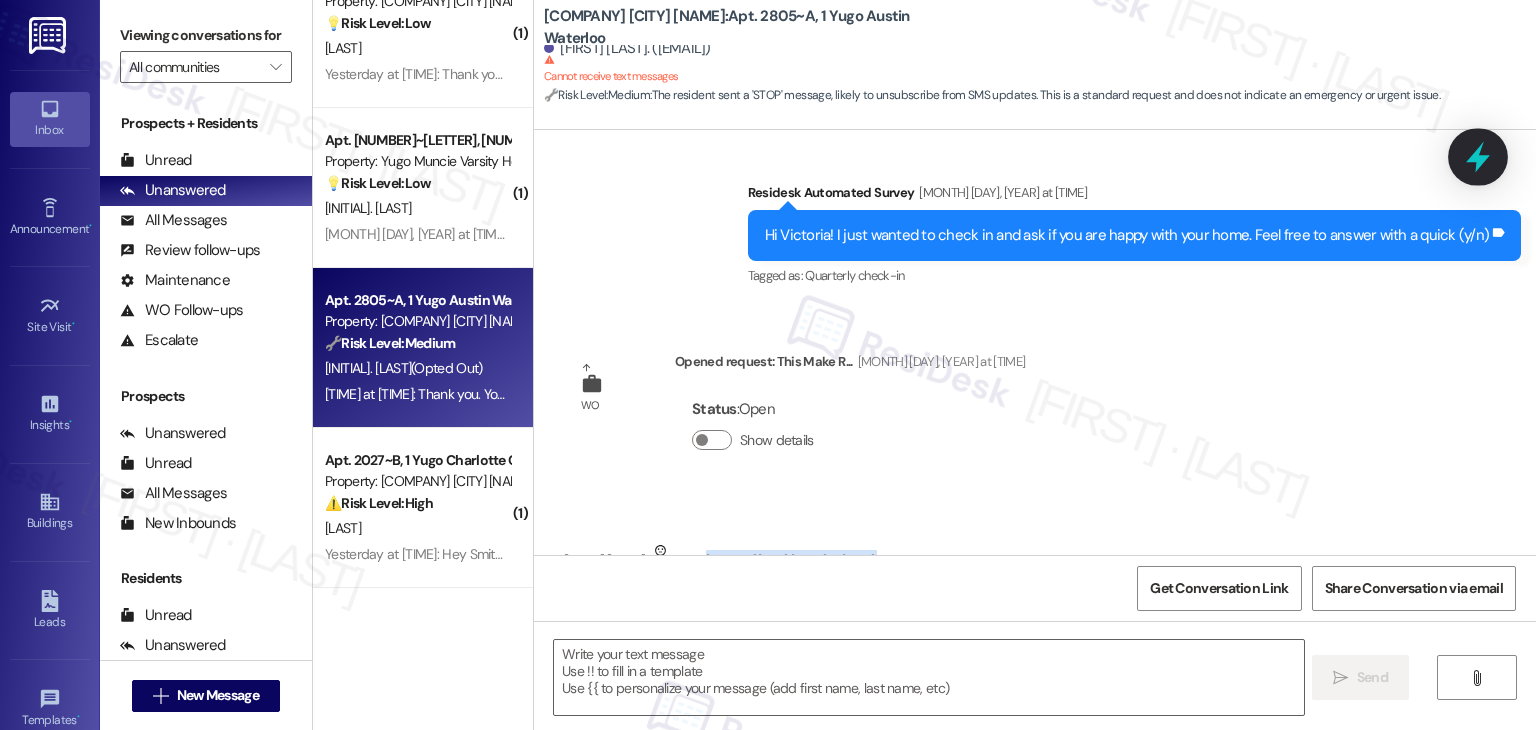 click 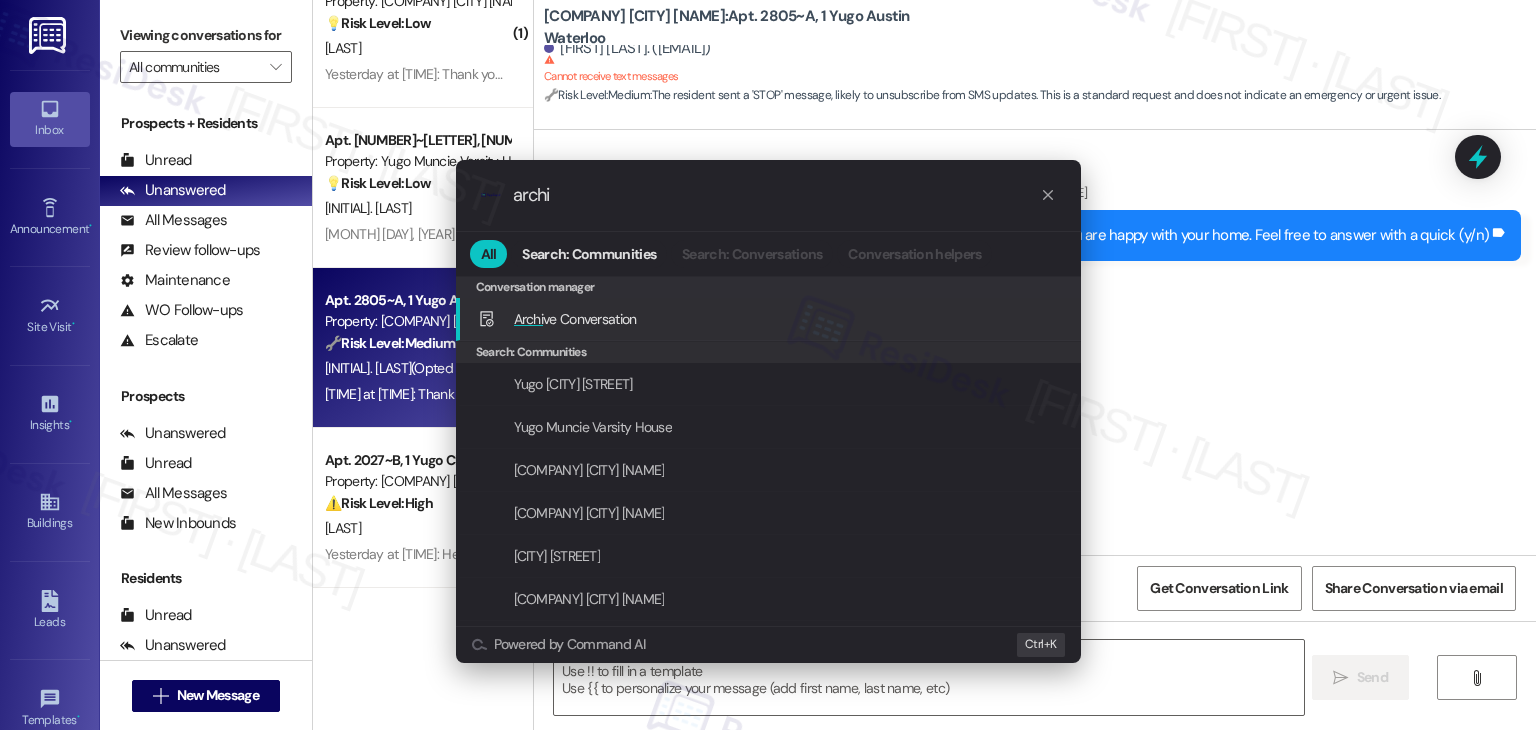 type on "archi" 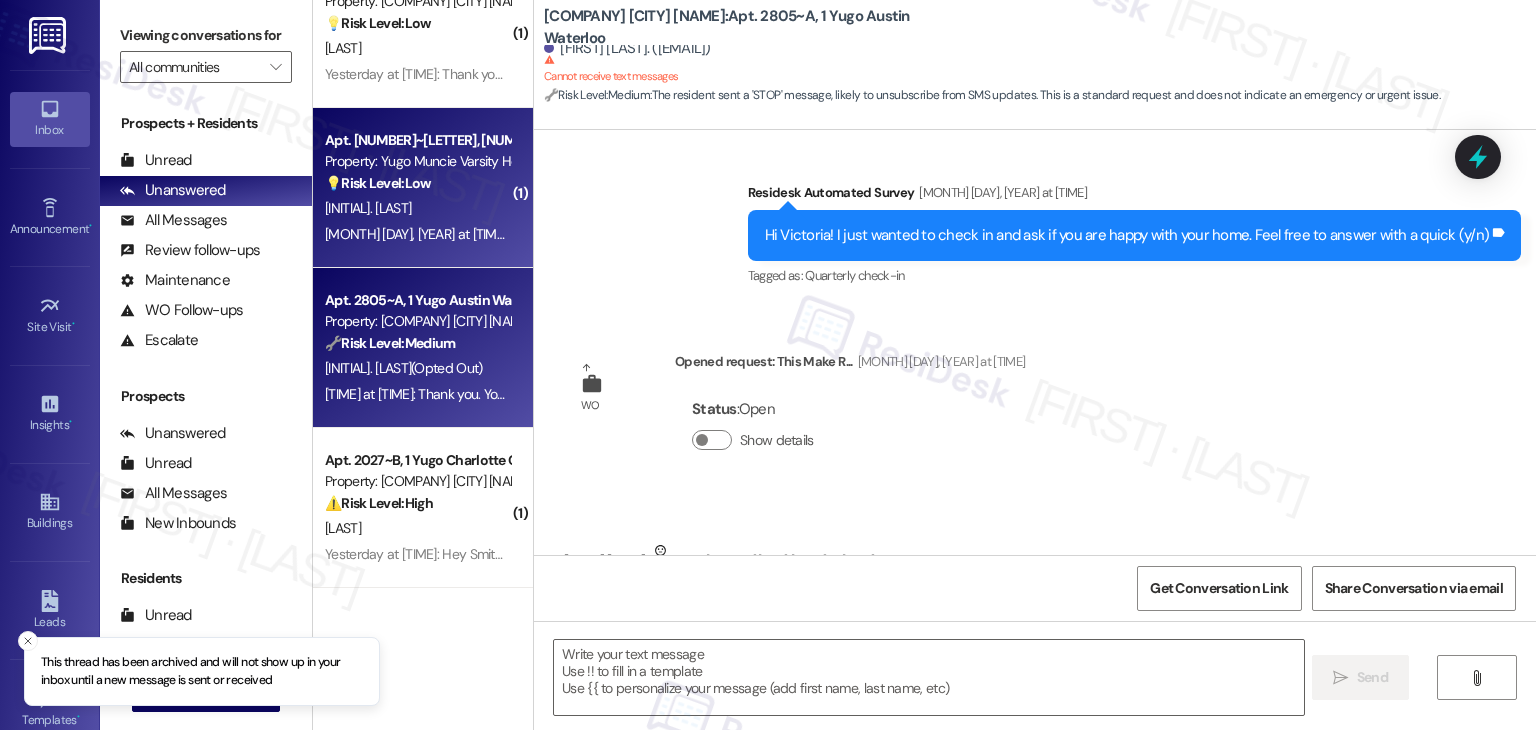 click on "Apt. [NUMBER]~[LETTER], [NUMBER] Yugo Muncie Varsity House Property: Yugo Muncie Varsity House 💡  Risk Level:  Low The resident is requesting the mailing address for their apartment. This is a non-essential request and falls under customer satisfaction. B. Beckham [MONTH] [DAY], [YEAR] at [TIME]: Thank you for your message. Our offices are currently closed, but we will contact you when we resume operations. For emergencies, please contact your emergency number [PHONE] Ext [NUMBER]. [MONTH] [DAY], [YEAR] at [TIME]: Thank you for your message. Our offices are currently closed, but we will contact you when we resume operations. For emergencies, please contact your emergency number [PHONE] Ext [NUMBER]." at bounding box center (423, 188) 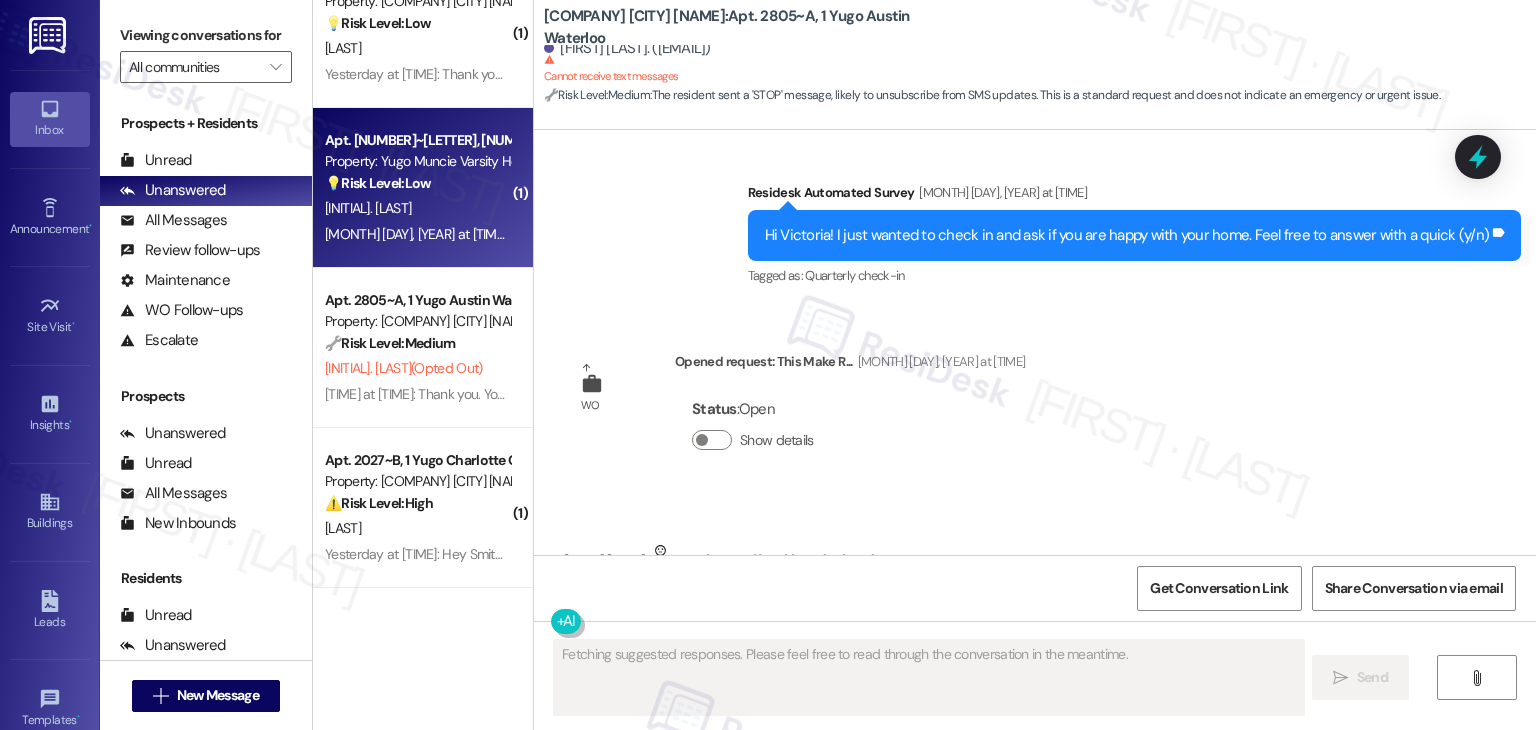 type on "Fetching suggested responses. Please feel free to read through the conversation in the meantime." 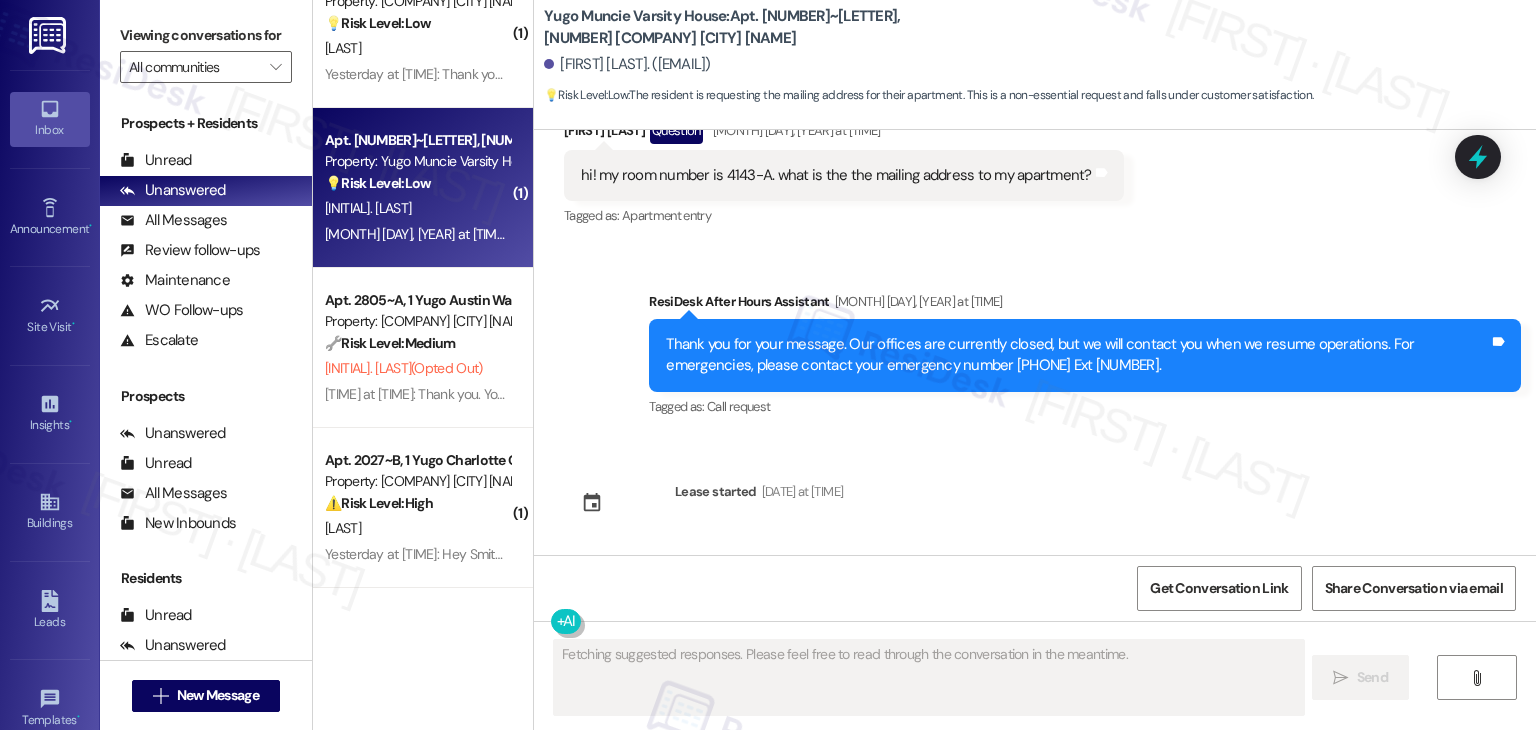 scroll, scrollTop: 609, scrollLeft: 0, axis: vertical 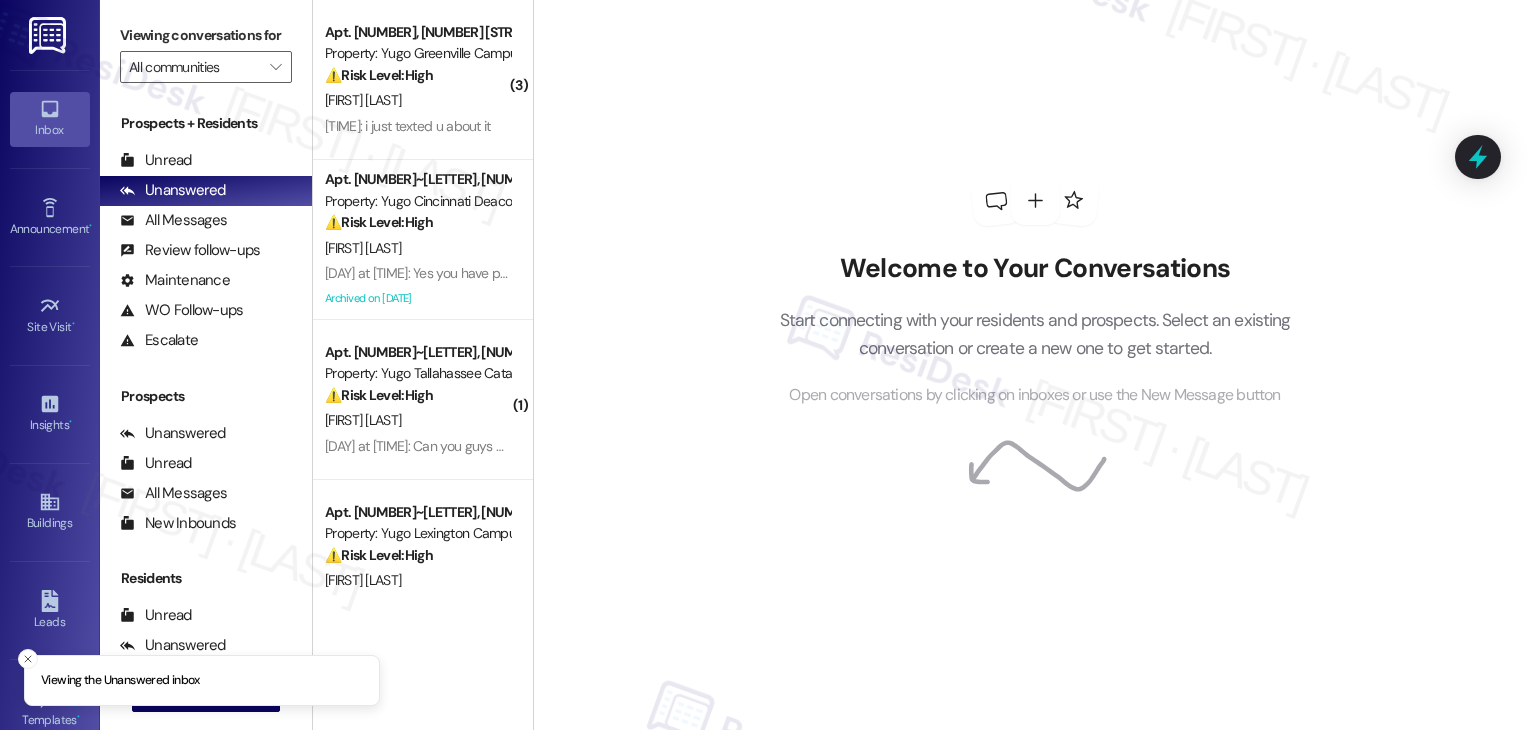 click on "Welcome to Your Conversations Start connecting with your residents and prospects. Select an existing conversation or create a new one to get started. Open conversations by clicking on inboxes or use the New Message button" at bounding box center (1034, 365) 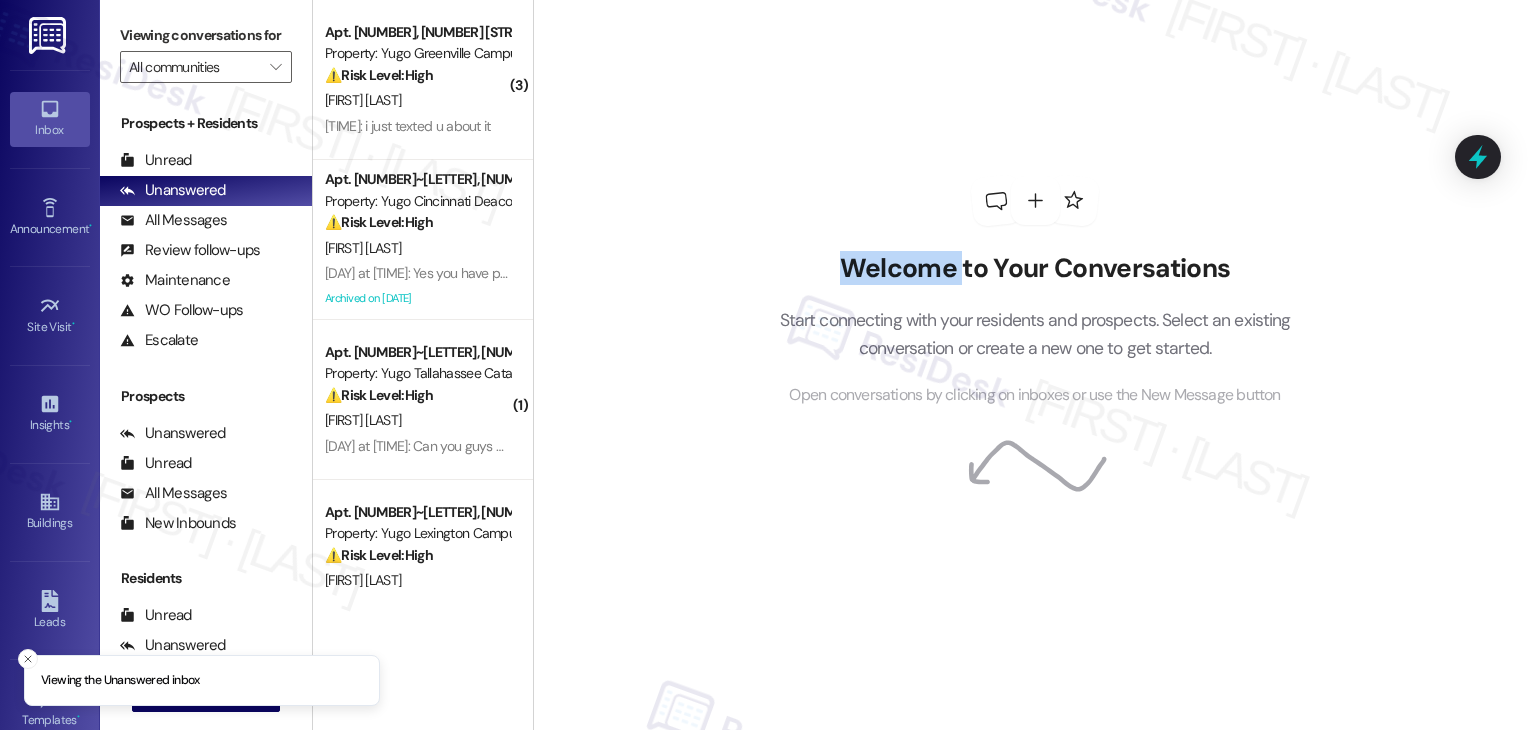 click on "Welcome to Your Conversations Start connecting with your residents and prospects. Select an existing conversation or create a new one to get started. Open conversations by clicking on inboxes or use the New Message button" at bounding box center (1034, 365) 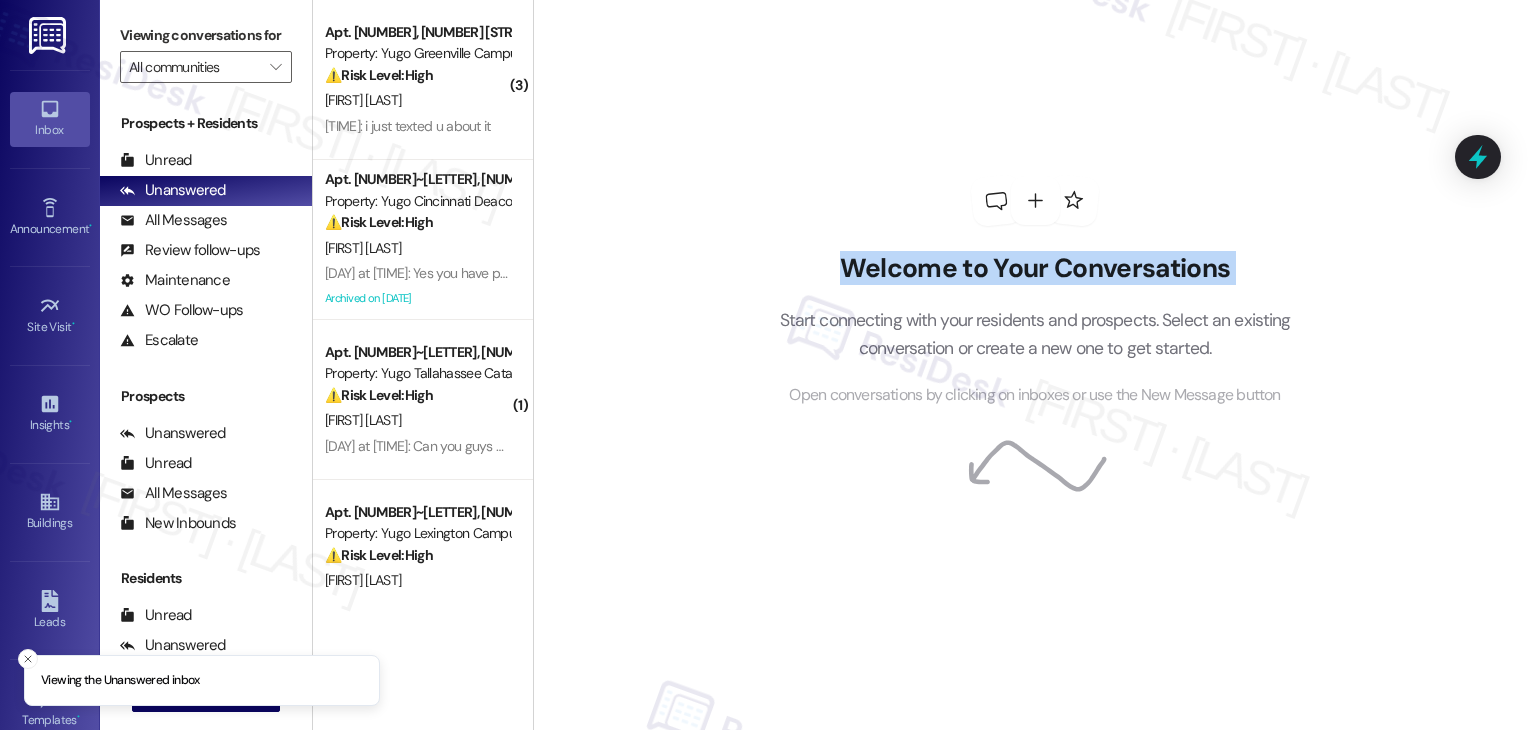 click on "Welcome to Your Conversations Start connecting with your residents and prospects. Select an existing conversation or create a new one to get started. Open conversations by clicking on inboxes or use the New Message button" at bounding box center [1034, 365] 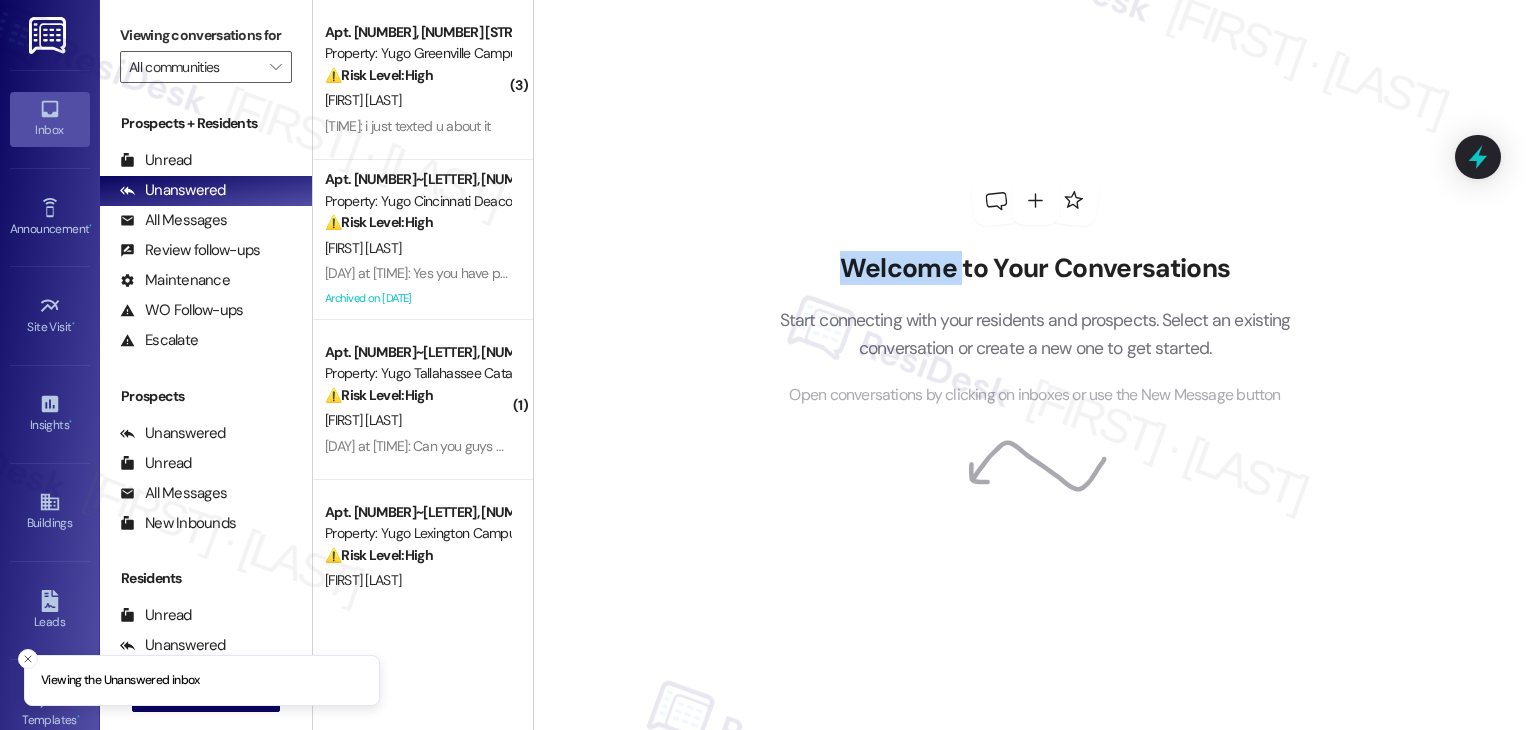click on "Welcome to Your Conversations Start connecting with your residents and prospects. Select an existing conversation or create a new one to get started. Open conversations by clicking on inboxes or use the New Message button" at bounding box center [1034, 365] 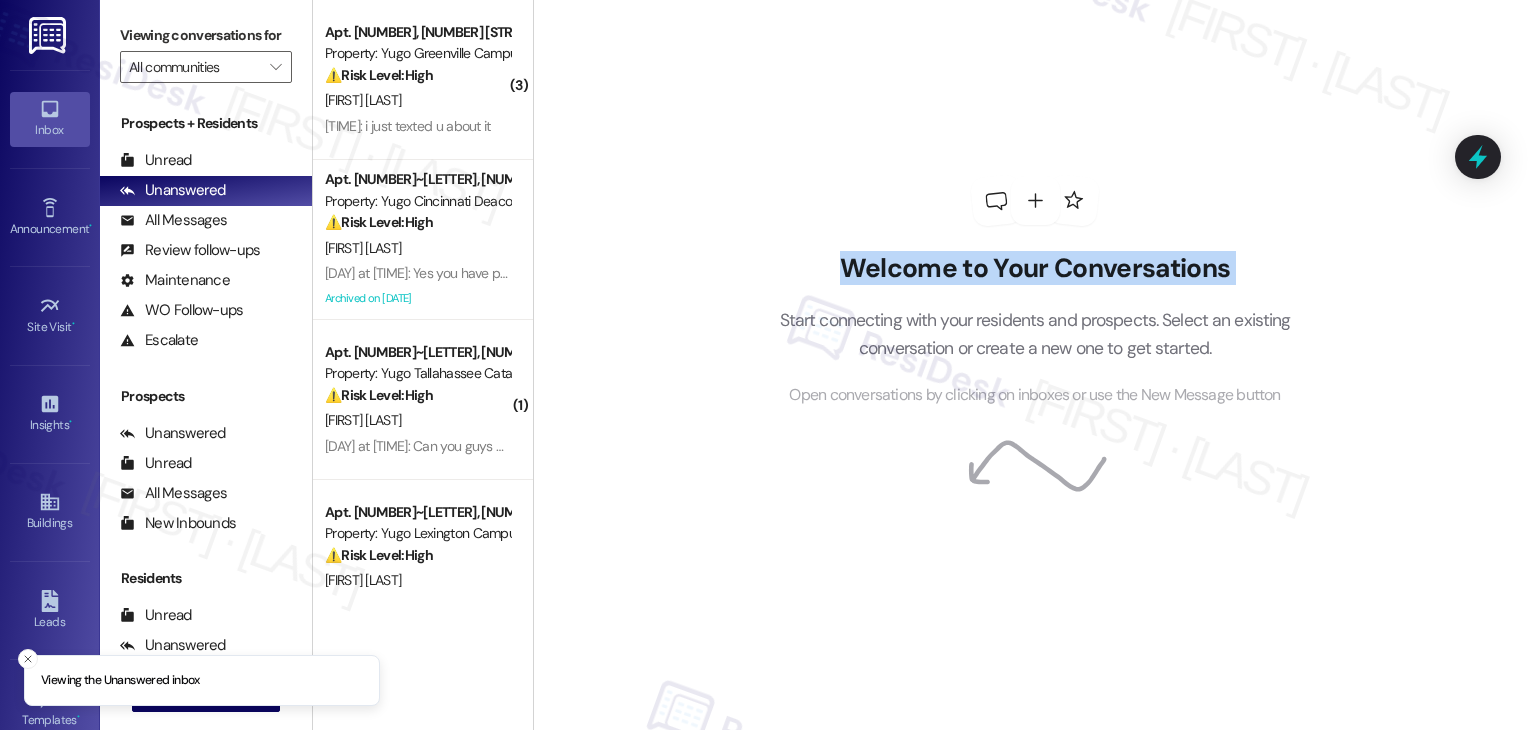 click on "Welcome to Your Conversations Start connecting with your residents and prospects. Select an existing conversation or create a new one to get started. Open conversations by clicking on inboxes or use the New Message button" at bounding box center (1034, 365) 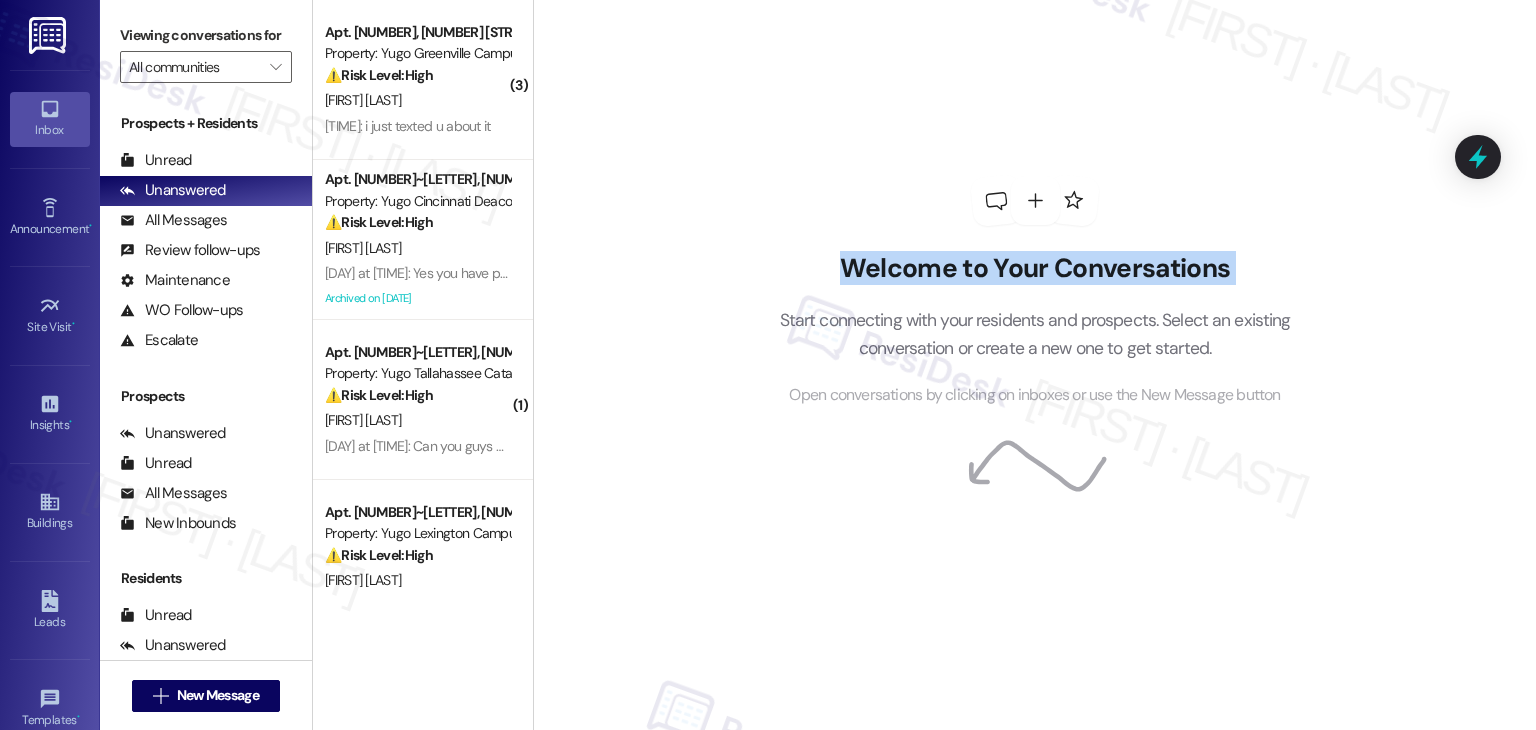 click on "Welcome to Your Conversations Start connecting with your residents and prospects. Select an existing conversation or create a new one to get started. Open conversations by clicking on inboxes or use the New Message button" at bounding box center [1034, 365] 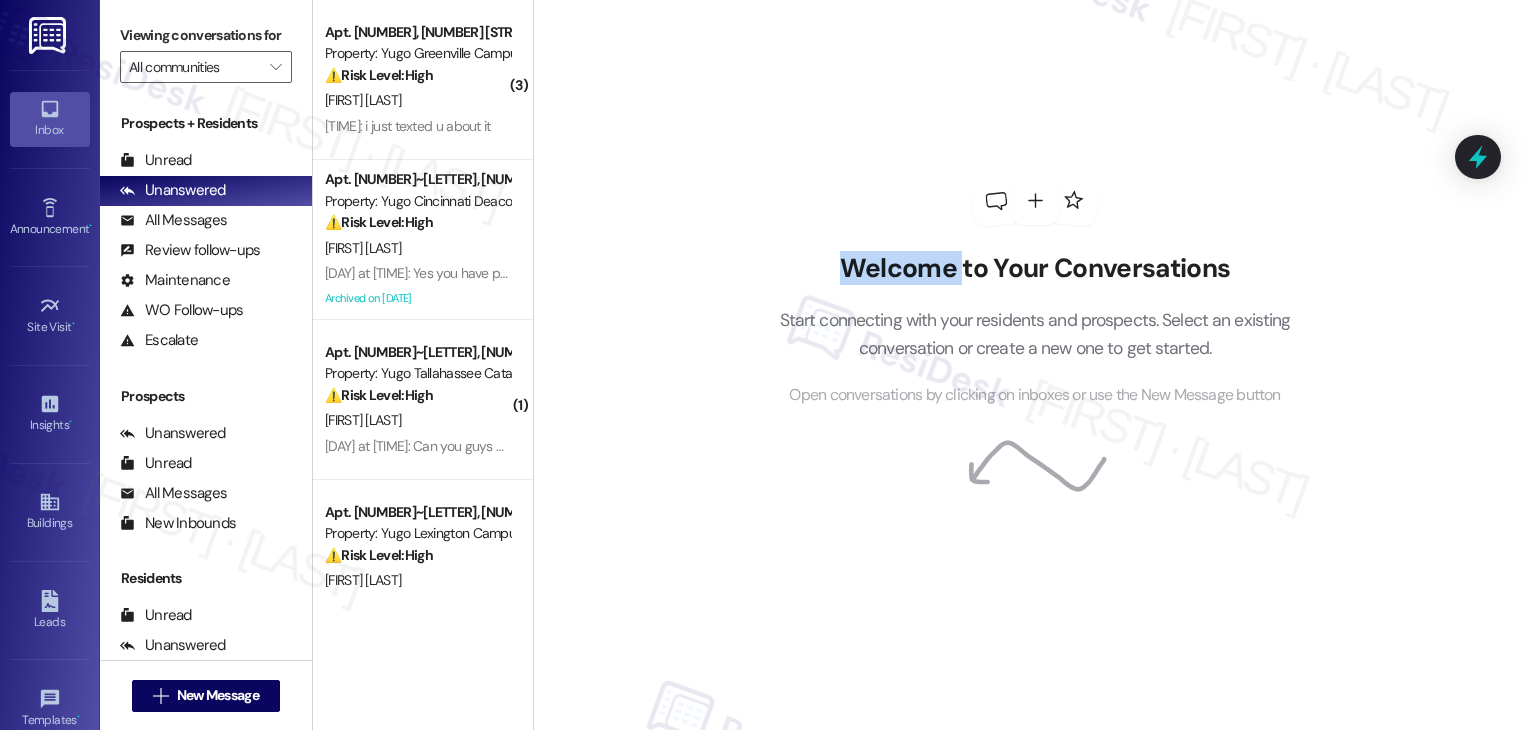 click on "Welcome to Your Conversations Start connecting with your residents and prospects. Select an existing conversation or create a new one to get started. Open conversations by clicking on inboxes or use the New Message button" at bounding box center [1034, 365] 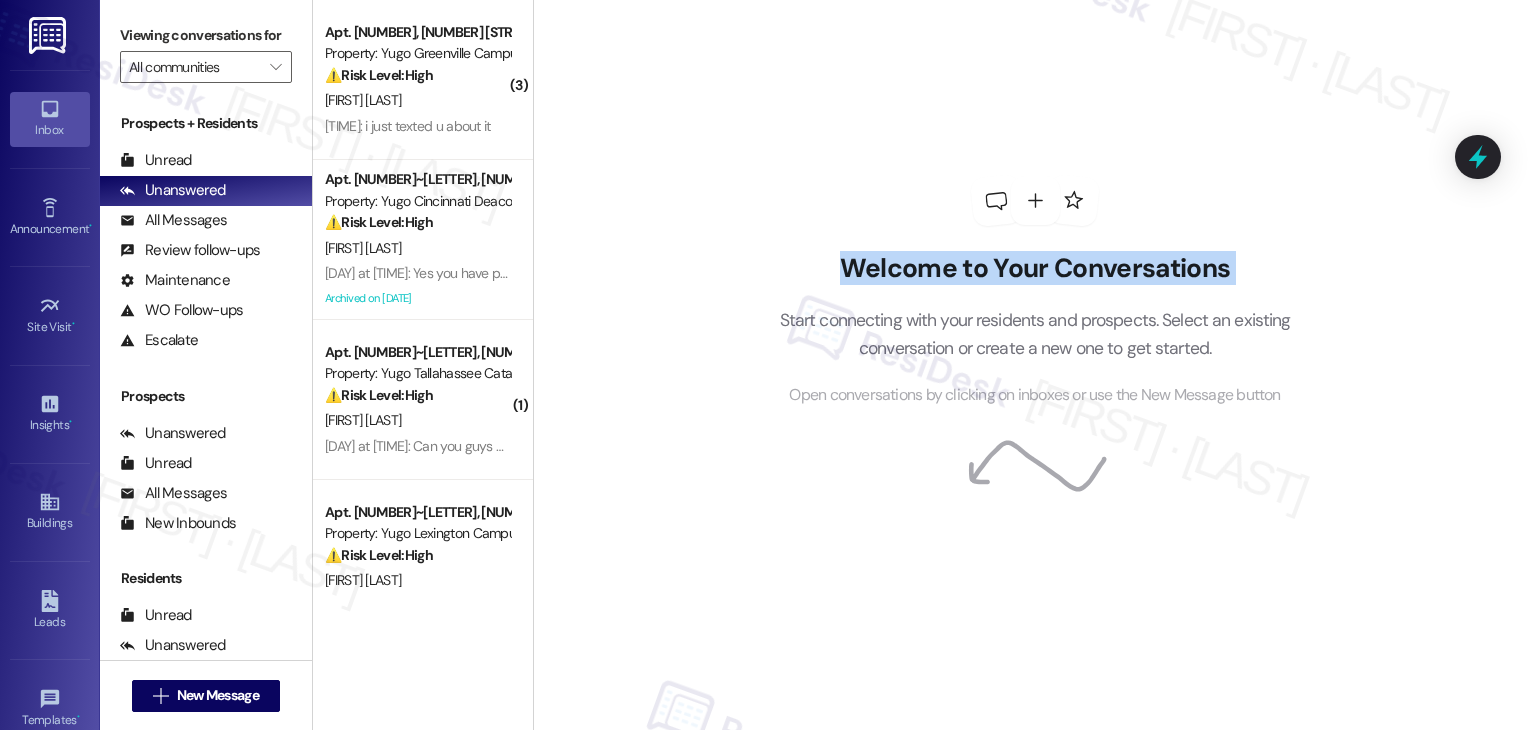 click on "Welcome to Your Conversations Start connecting with your residents and prospects. Select an existing conversation or create a new one to get started. Open conversations by clicking on inboxes or use the New Message button" at bounding box center (1034, 365) 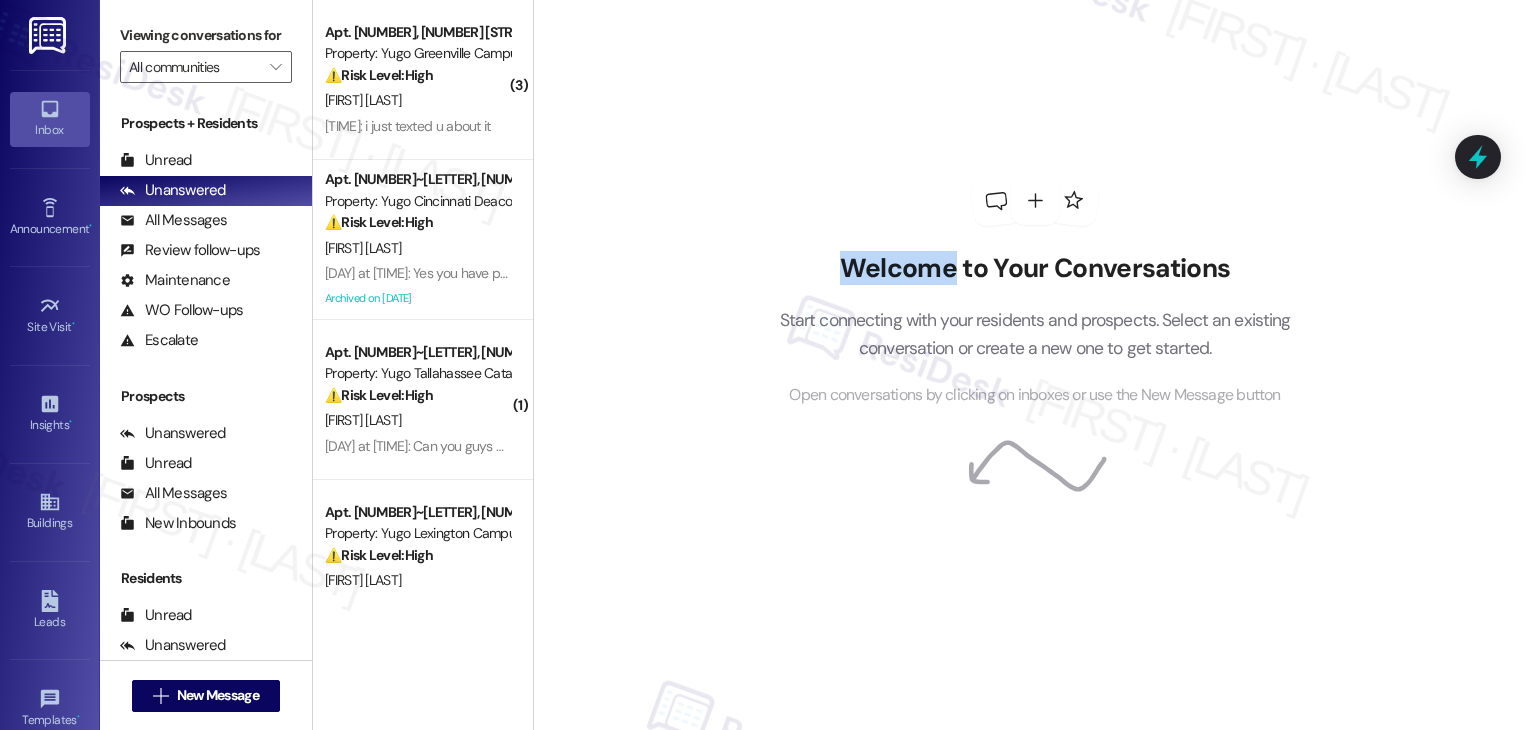 click on "Welcome to Your Conversations Start connecting with your residents and prospects. Select an existing conversation or create a new one to get started. Open conversations by clicking on inboxes or use the New Message button" at bounding box center (1034, 365) 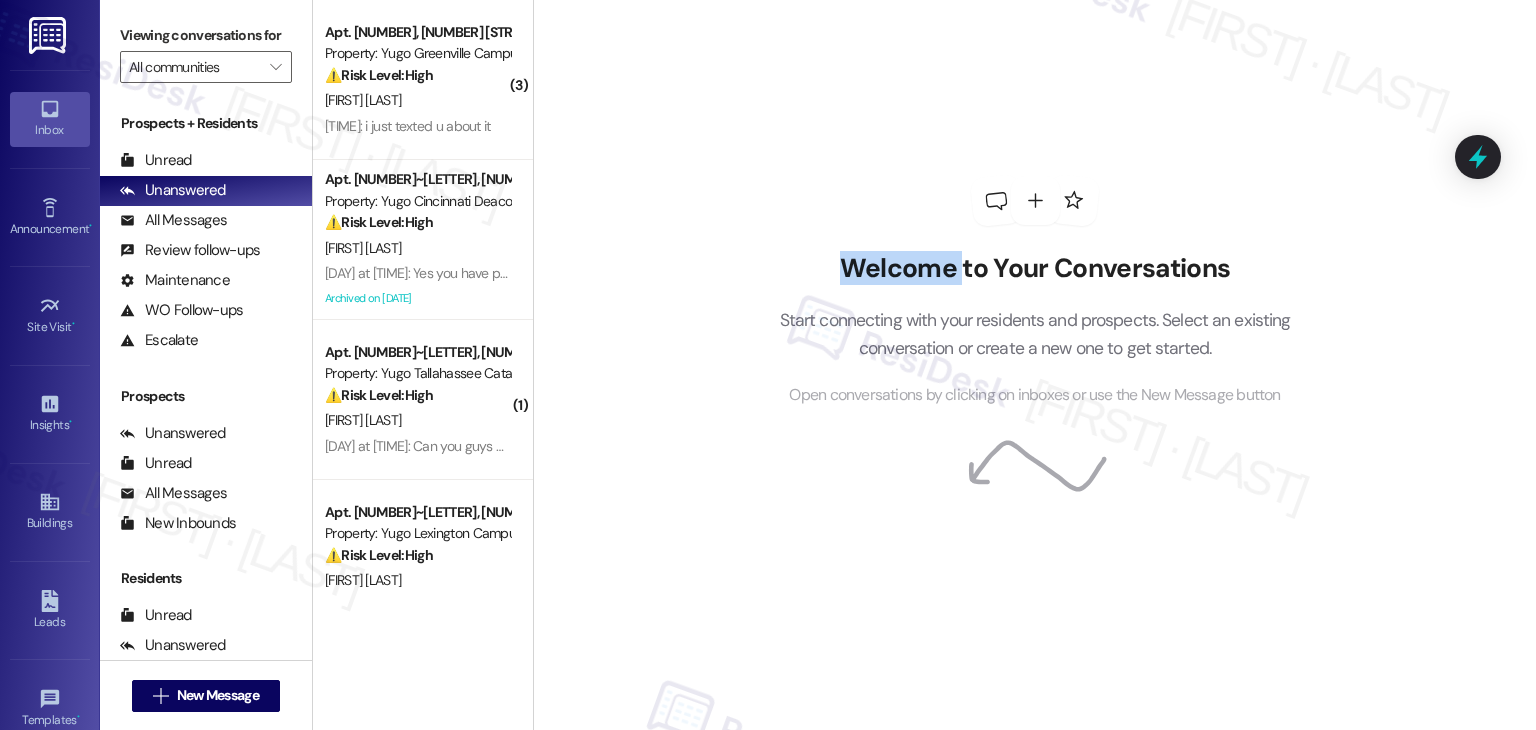 click on "Welcome to Your Conversations Start connecting with your residents and prospects. Select an existing conversation or create a new one to get started. Open conversations by clicking on inboxes or use the New Message button" at bounding box center [1034, 365] 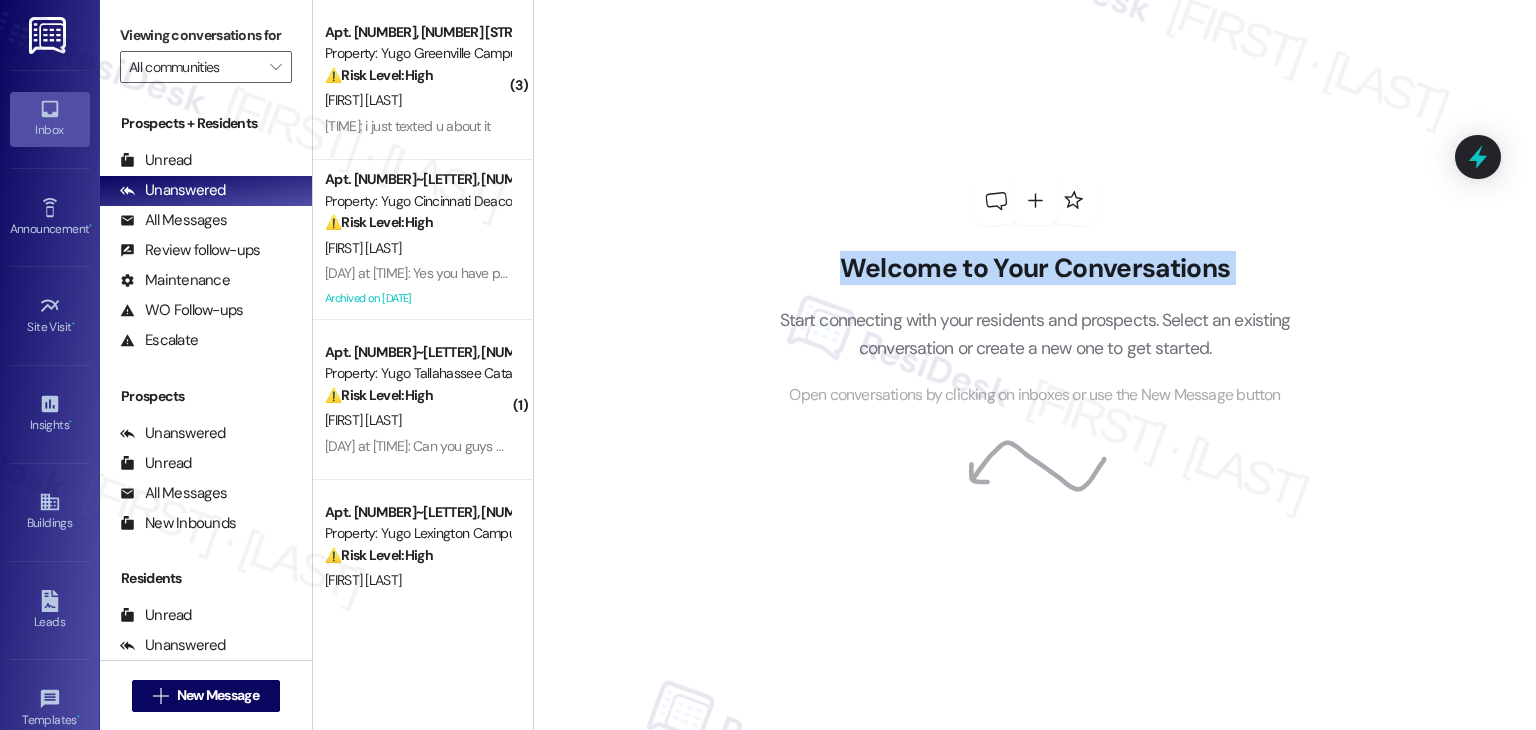 click on "Welcome to Your Conversations Start connecting with your residents and prospects. Select an existing conversation or create a new one to get started. Open conversations by clicking on inboxes or use the New Message button" at bounding box center [1034, 365] 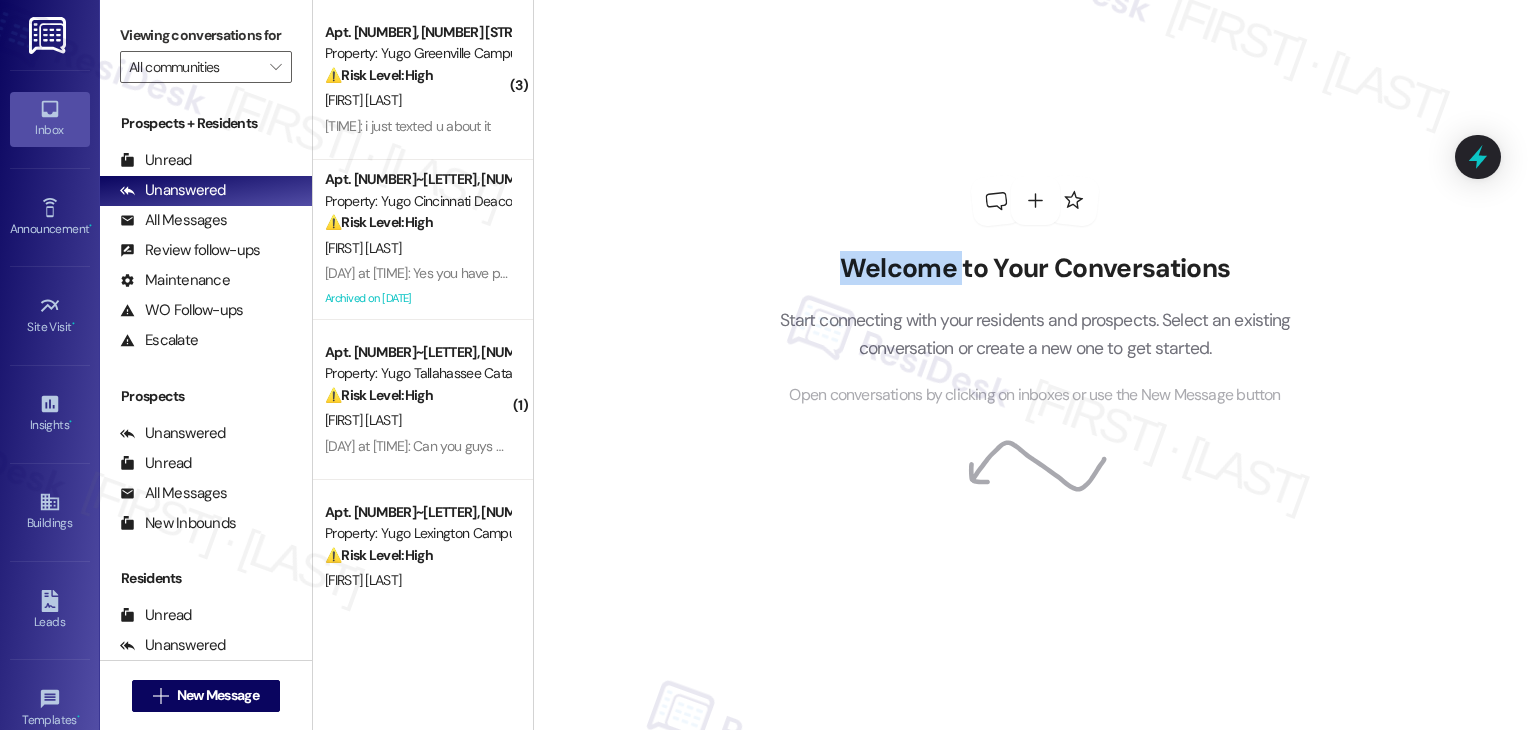 click on "Welcome to Your Conversations Start connecting with your residents and prospects. Select an existing conversation or create a new one to get started. Open conversations by clicking on inboxes or use the New Message button" at bounding box center [1034, 365] 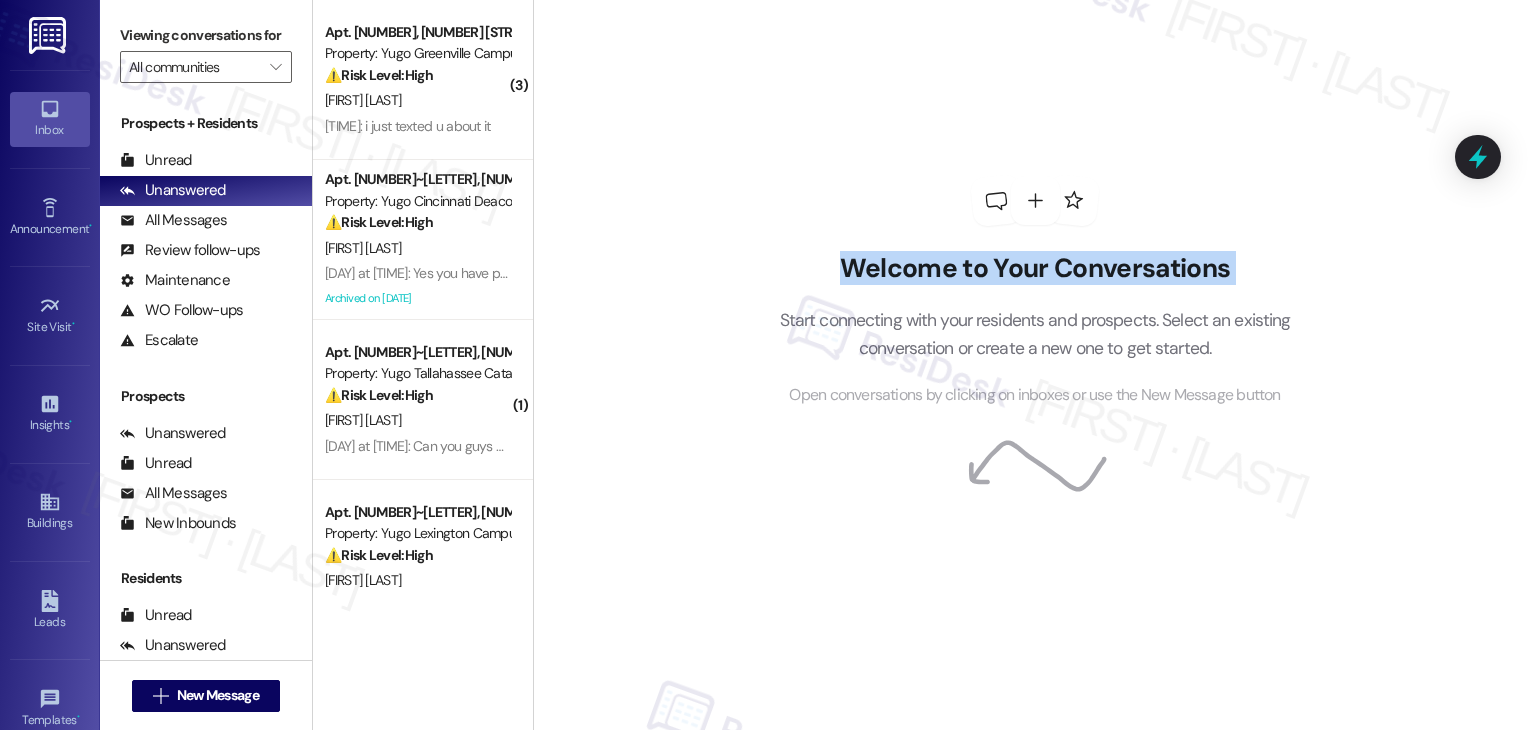 click on "Welcome to Your Conversations Start connecting with your residents and prospects. Select an existing conversation or create a new one to get started. Open conversations by clicking on inboxes or use the New Message button" at bounding box center (1034, 365) 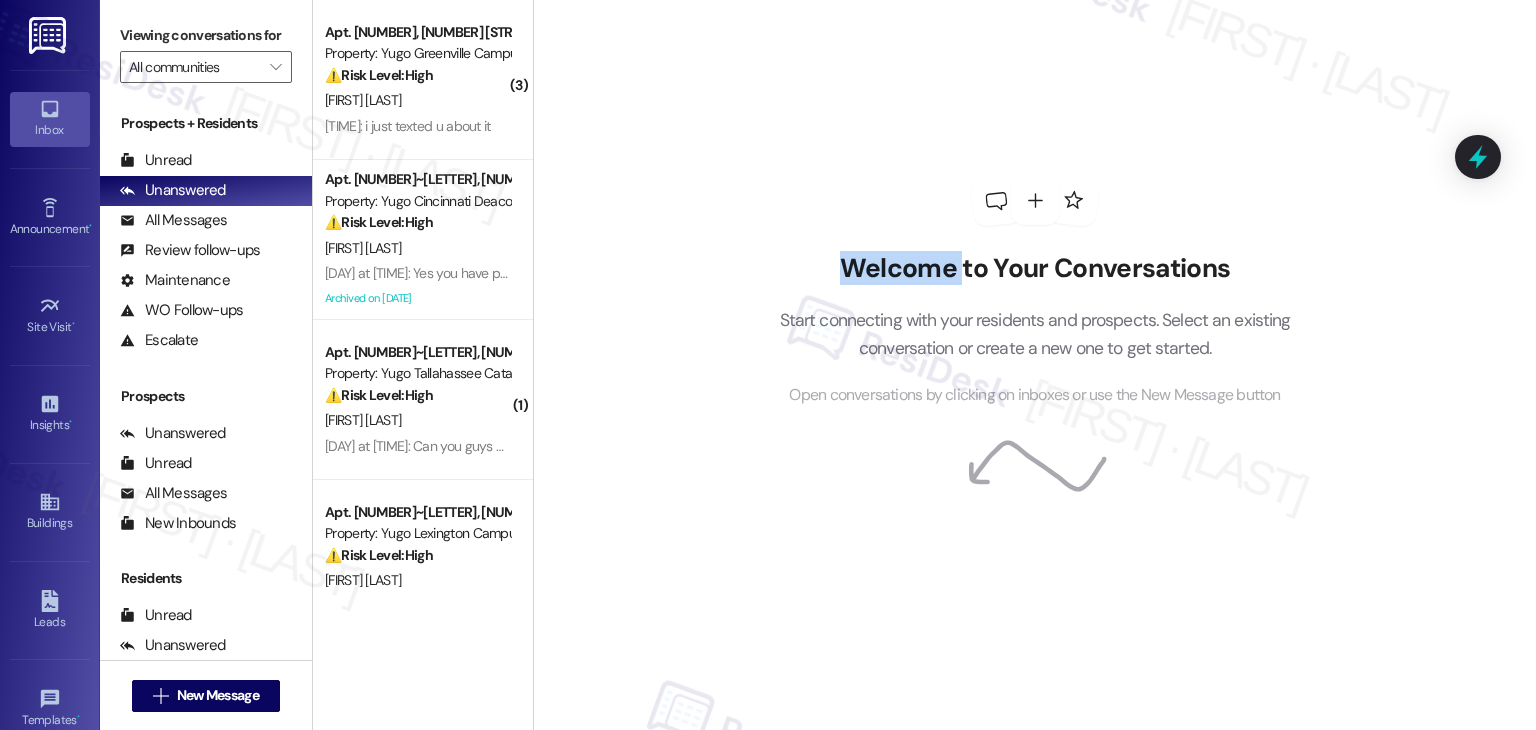 click on "Welcome to Your Conversations Start connecting with your residents and prospects. Select an existing conversation or create a new one to get started. Open conversations by clicking on inboxes or use the New Message button" at bounding box center [1034, 365] 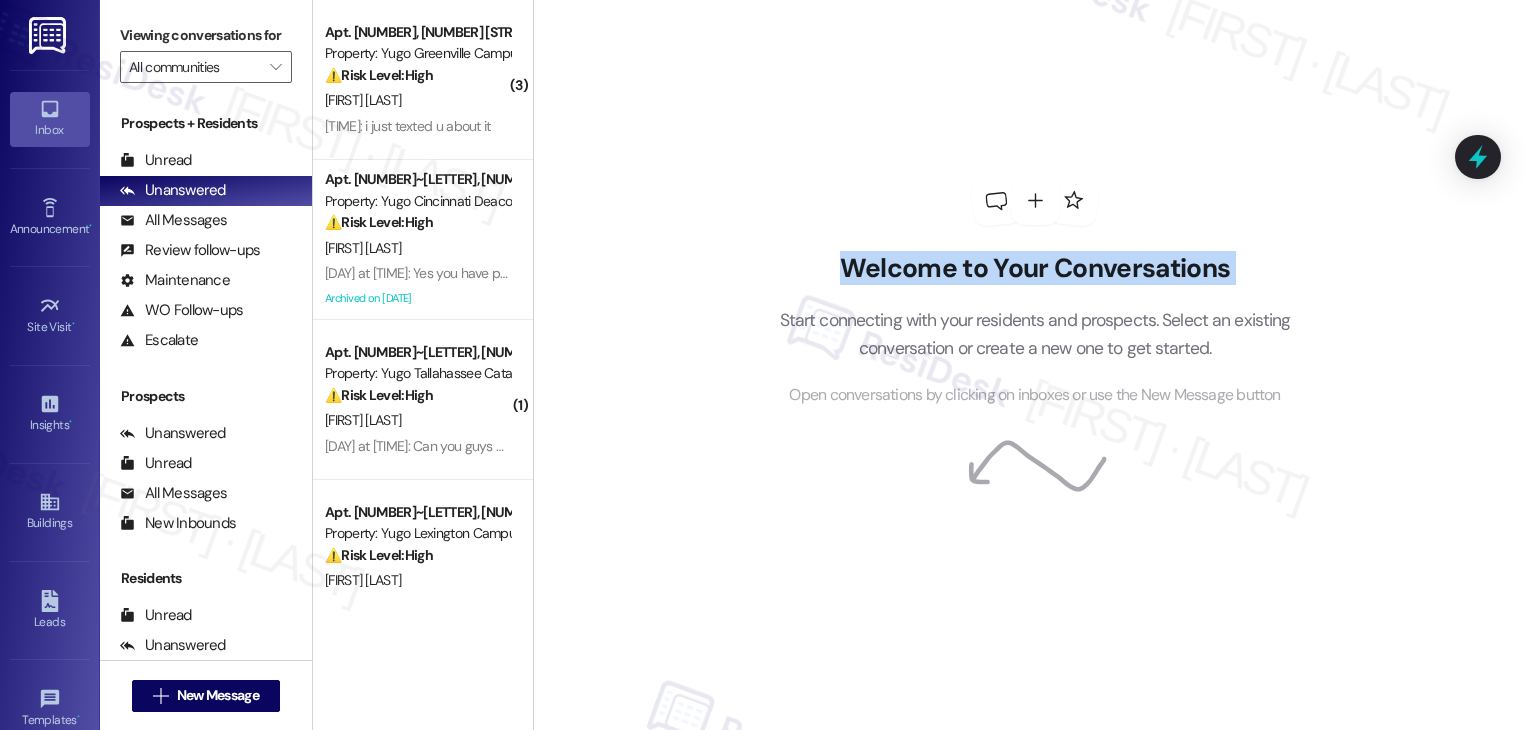 click on "Welcome to Your Conversations Start connecting with your residents and prospects. Select an existing conversation or create a new one to get started. Open conversations by clicking on inboxes or use the New Message button" at bounding box center (1034, 365) 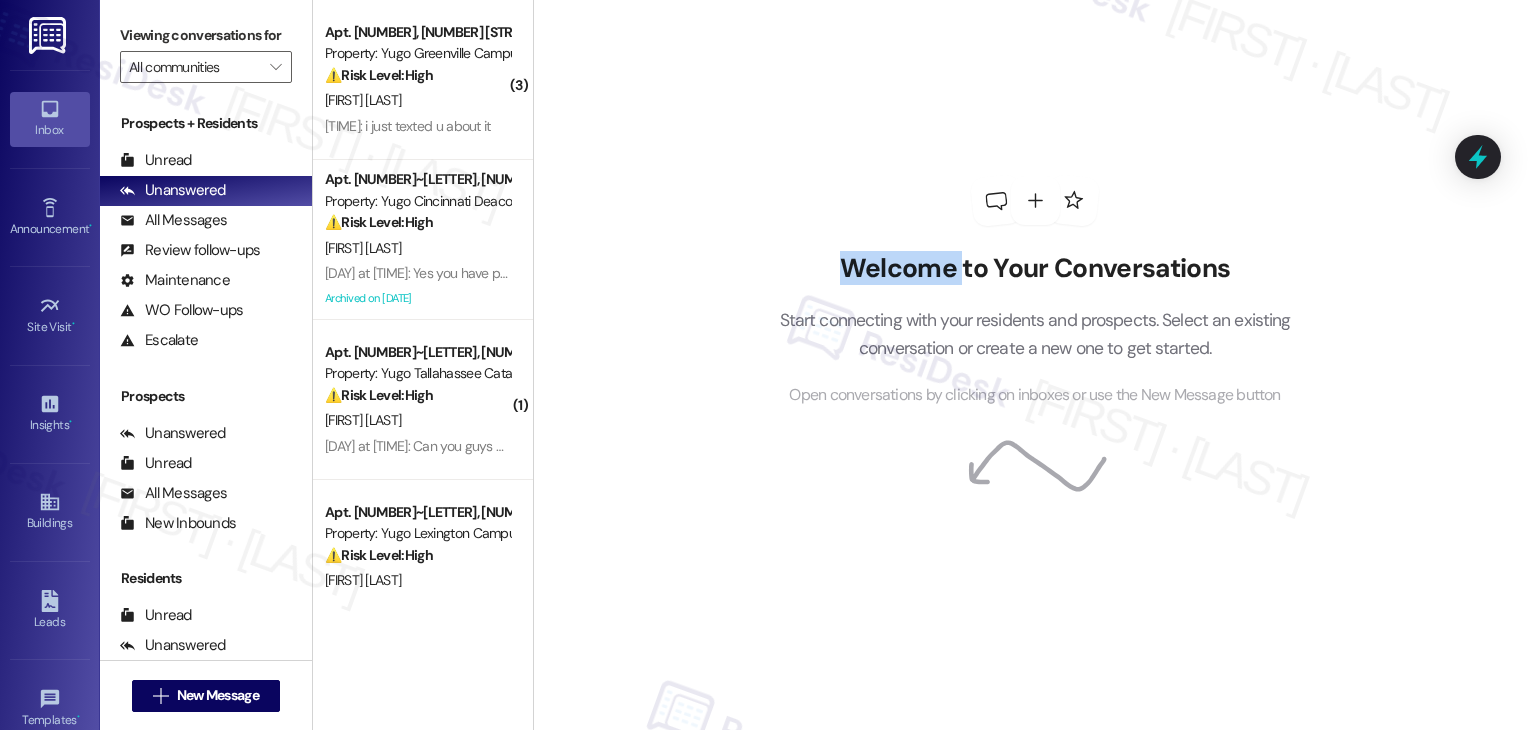 click on "Welcome to Your Conversations Start connecting with your residents and prospects. Select an existing conversation or create a new one to get started. Open conversations by clicking on inboxes or use the New Message button" at bounding box center [1034, 365] 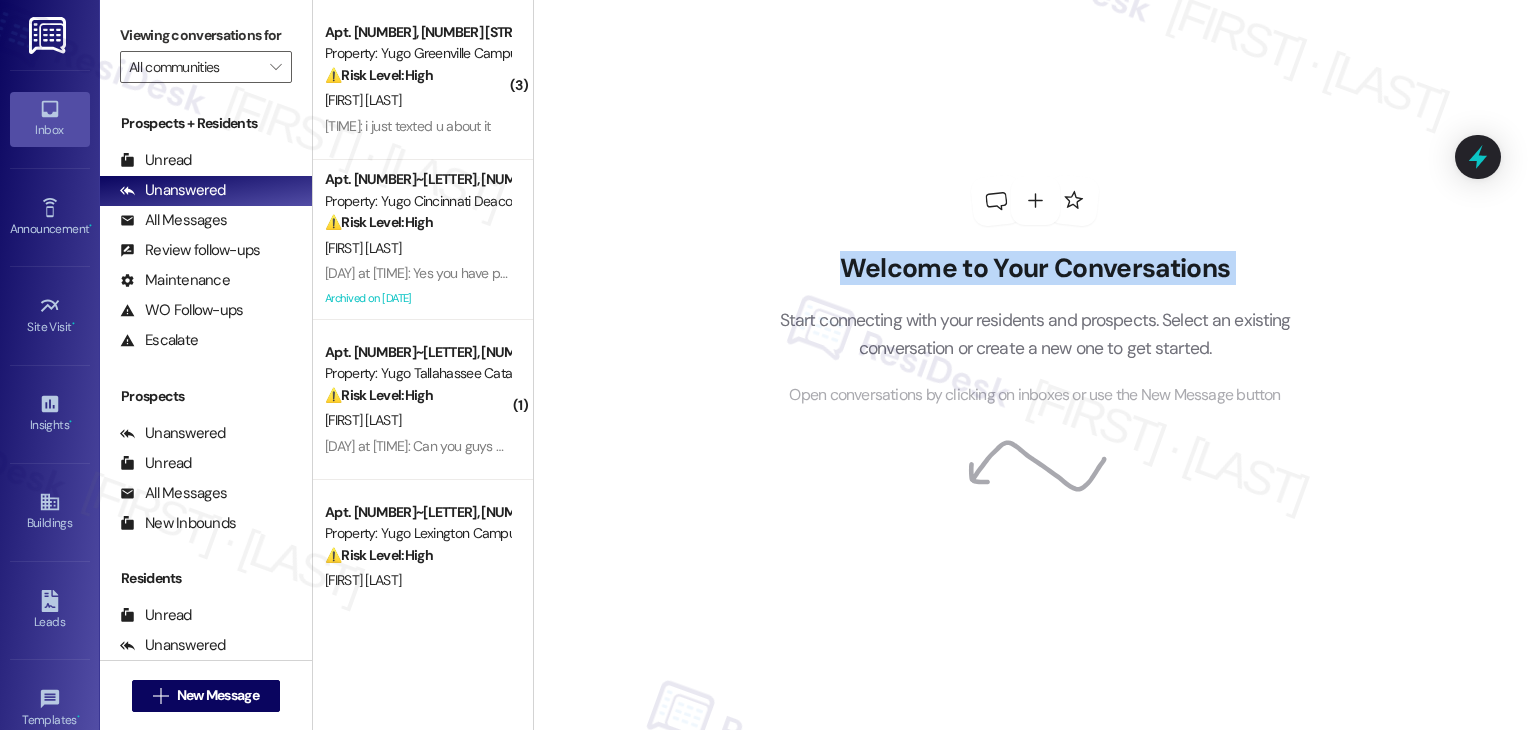 click on "Welcome to Your Conversations Start connecting with your residents and prospects. Select an existing conversation or create a new one to get started. Open conversations by clicking on inboxes or use the New Message button" at bounding box center (1034, 365) 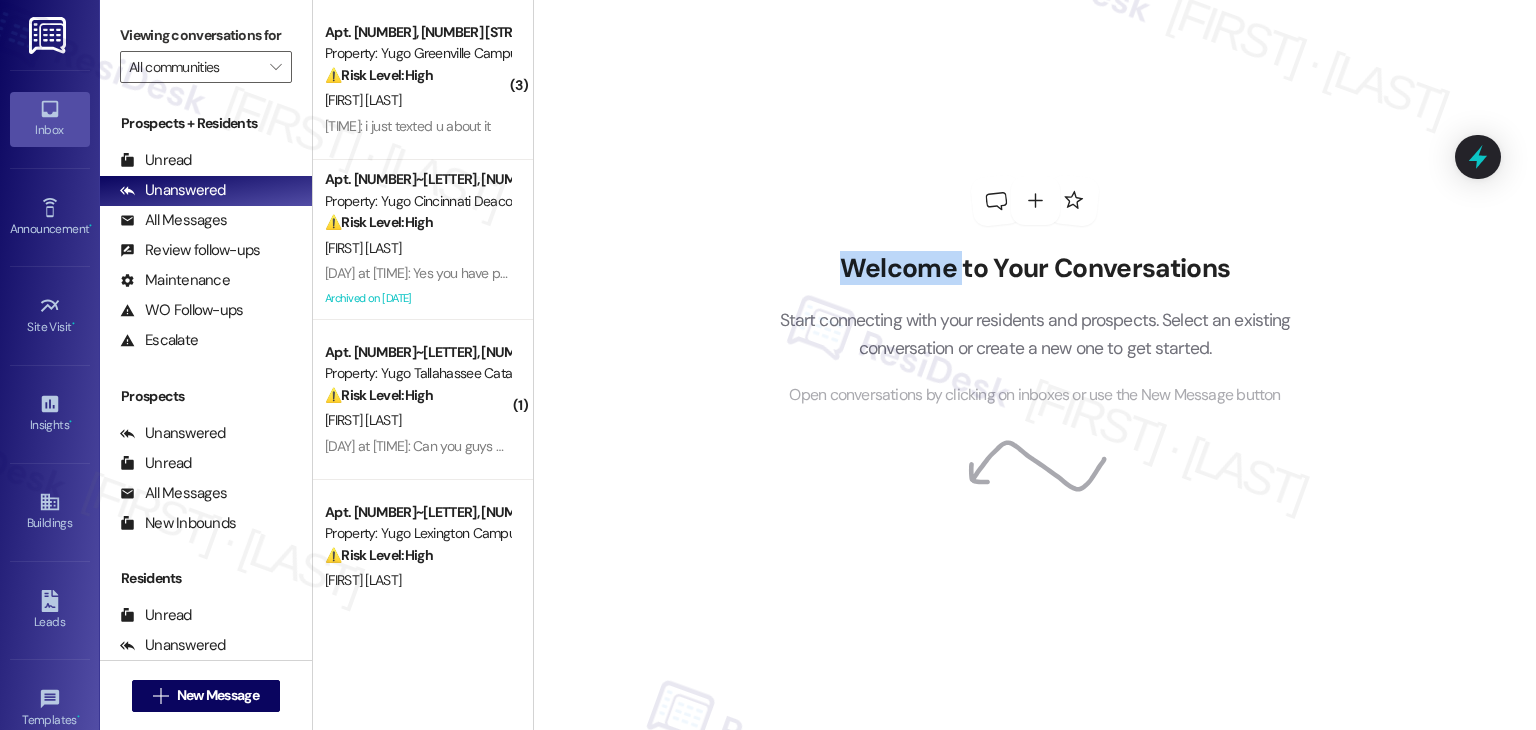 click on "Welcome to Your Conversations Start connecting with your residents and prospects. Select an existing conversation or create a new one to get started. Open conversations by clicking on inboxes or use the New Message button" at bounding box center (1034, 365) 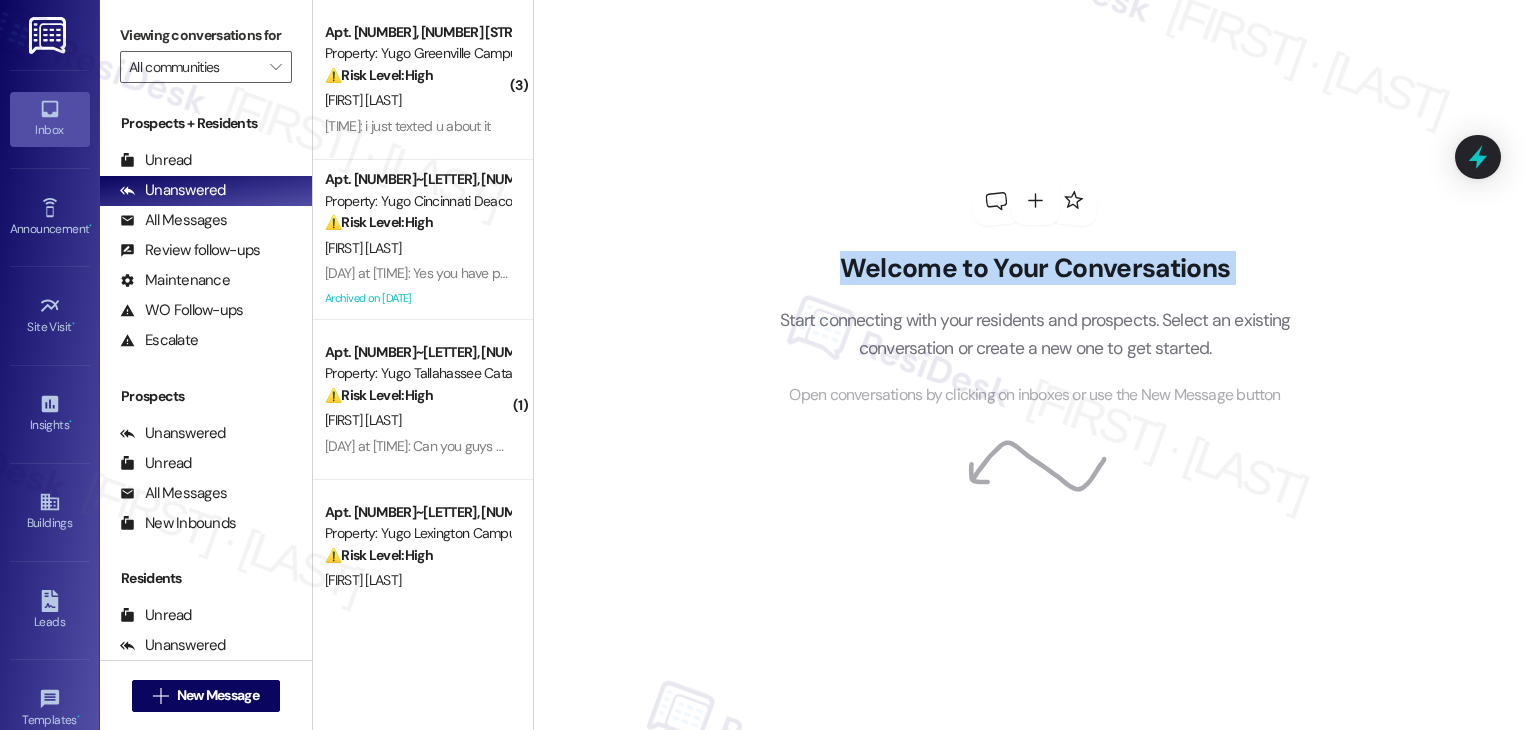 click on "Welcome to Your Conversations Start connecting with your residents and prospects. Select an existing conversation or create a new one to get started. Open conversations by clicking on inboxes or use the New Message button" at bounding box center (1034, 365) 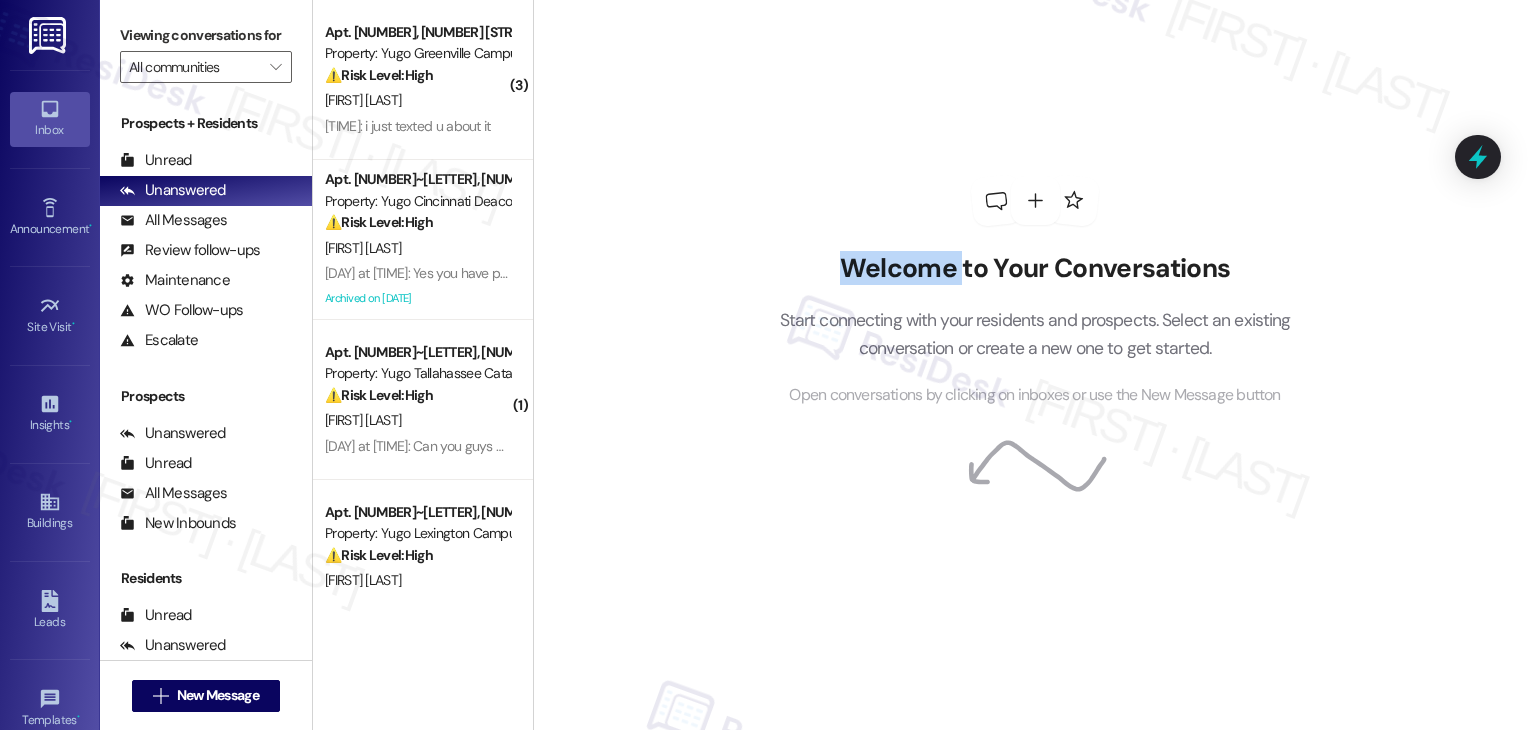 click on "Welcome to Your Conversations Start connecting with your residents and prospects. Select an existing conversation or create a new one to get started. Open conversations by clicking on inboxes or use the New Message button" at bounding box center [1034, 365] 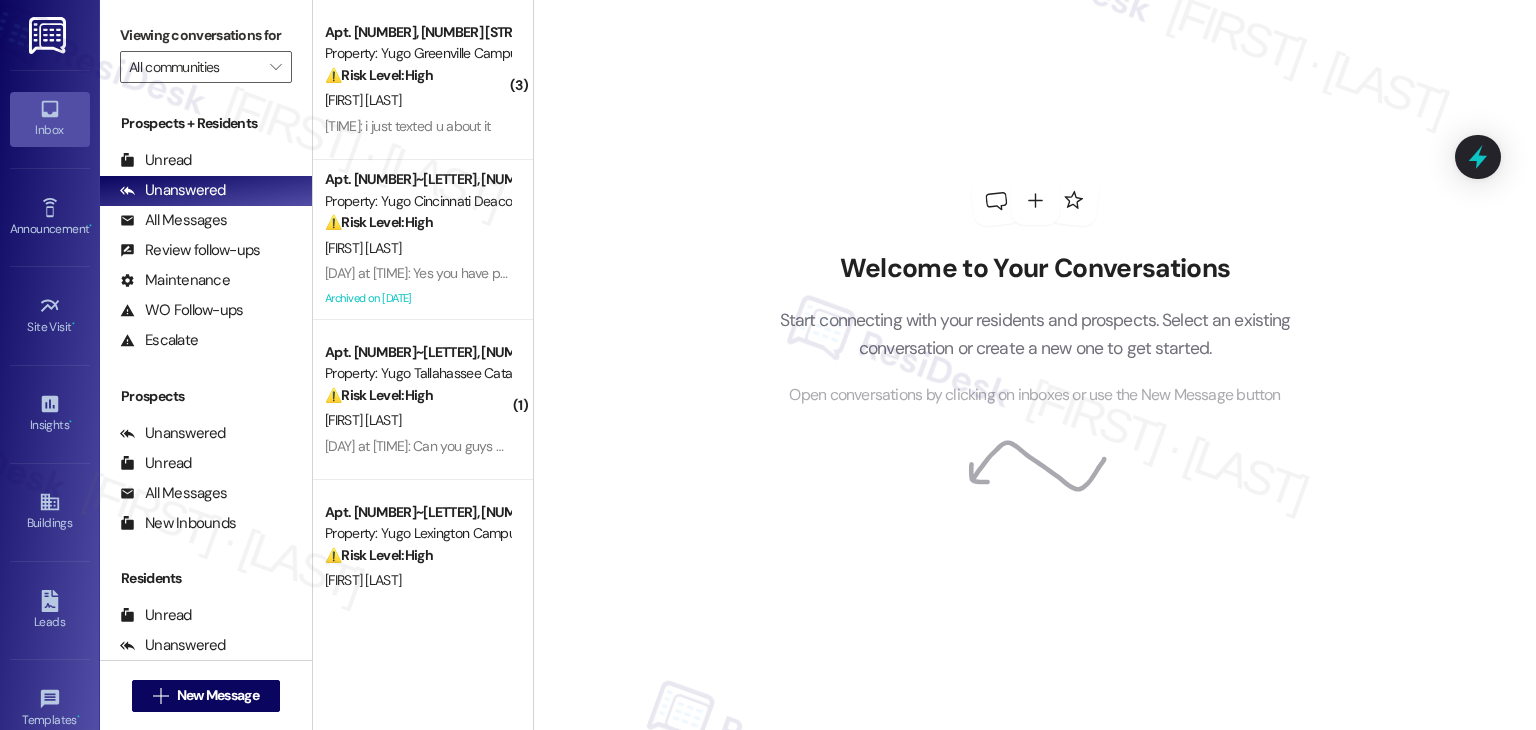 click on "Welcome to Your Conversations Start connecting with your residents and prospects. Select an existing conversation or create a new one to get started. Open conversations by clicking on inboxes or use the New Message button" at bounding box center (1035, 292) 